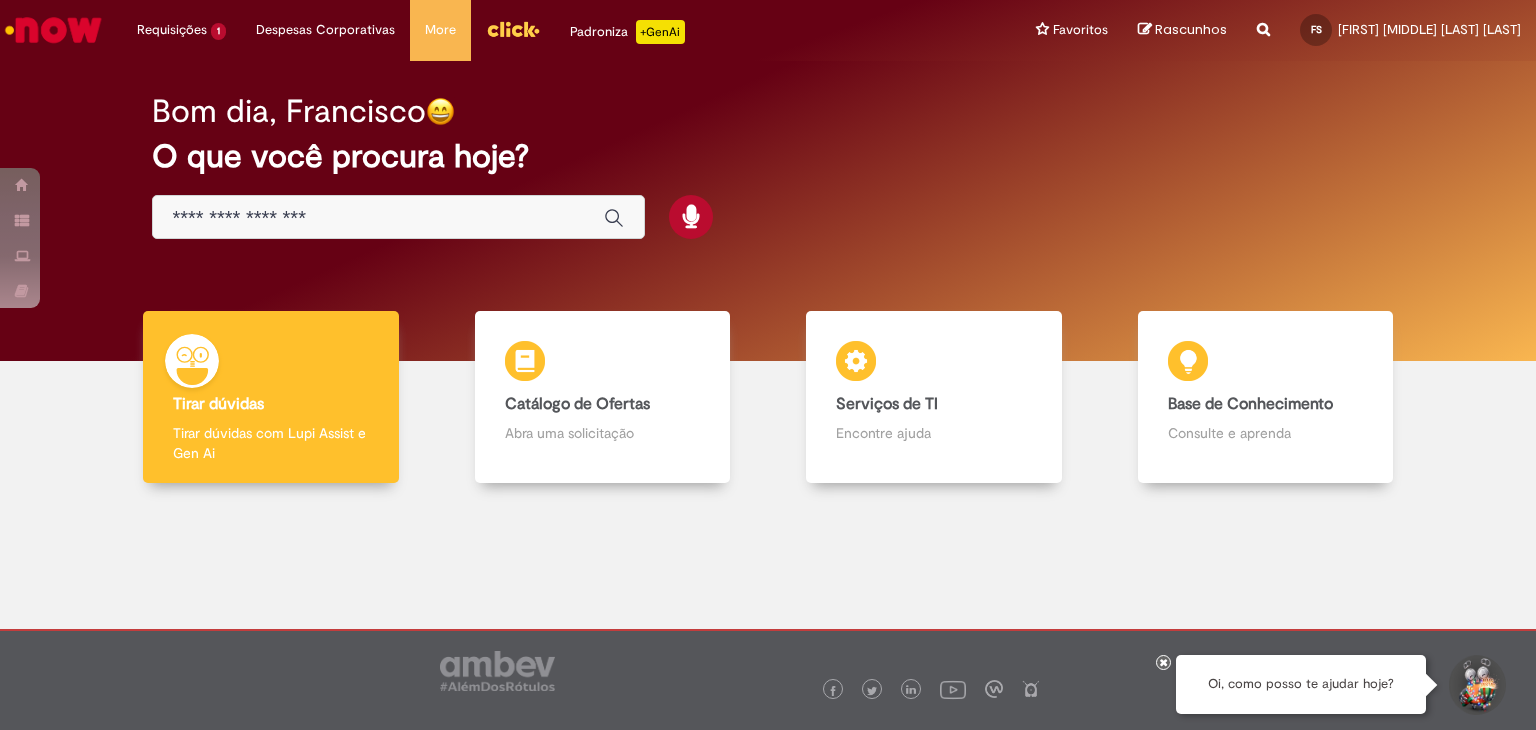 scroll, scrollTop: 0, scrollLeft: 0, axis: both 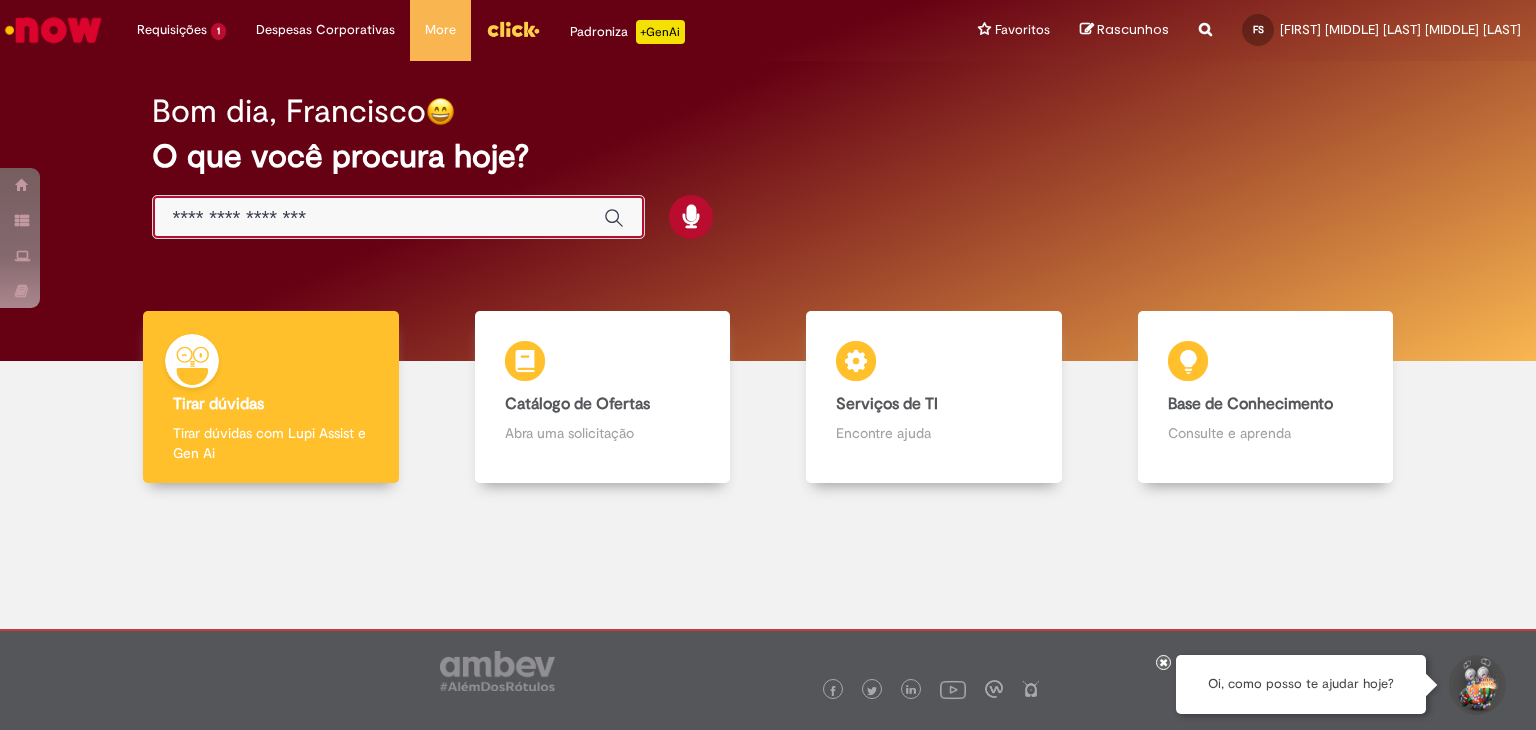 click at bounding box center [378, 218] 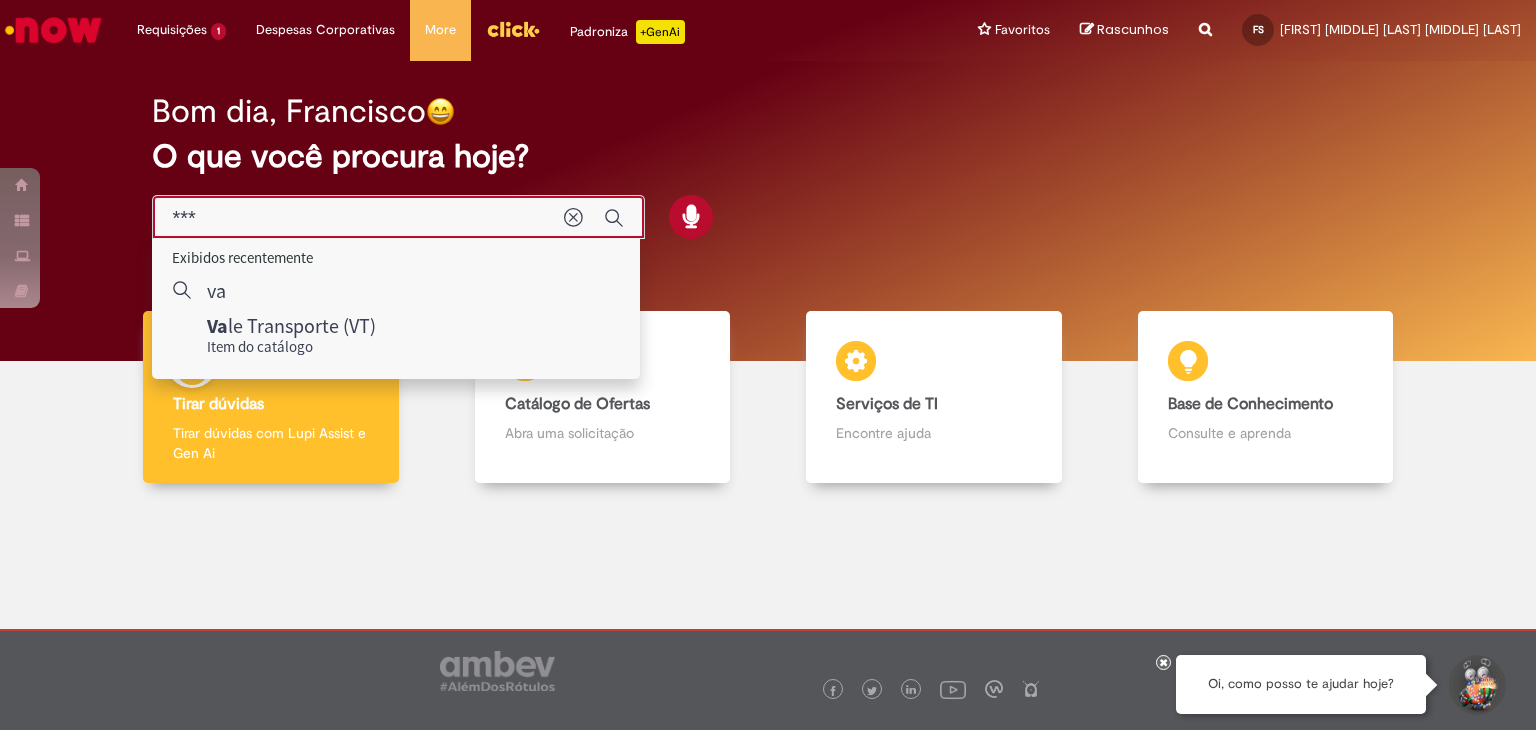 type on "****" 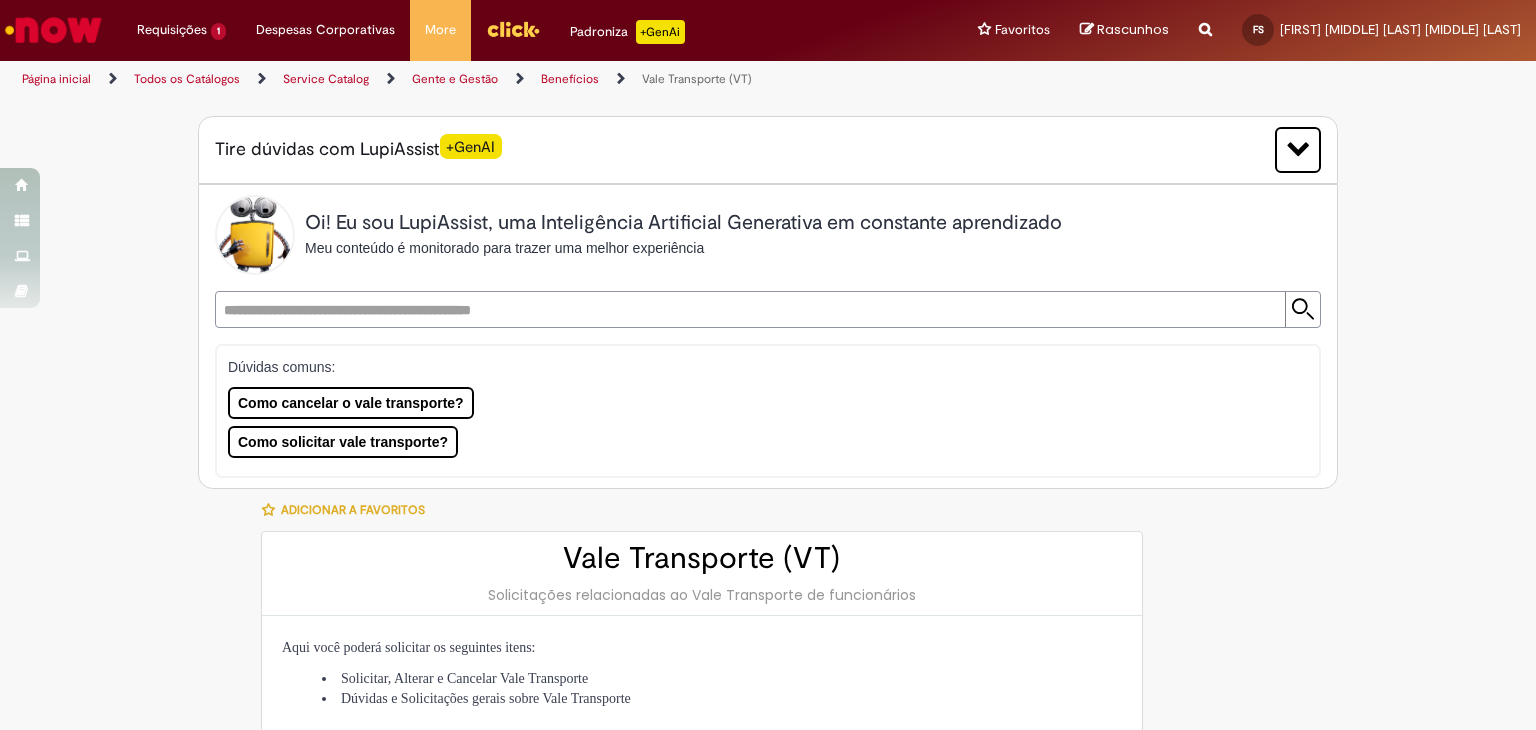 type on "********" 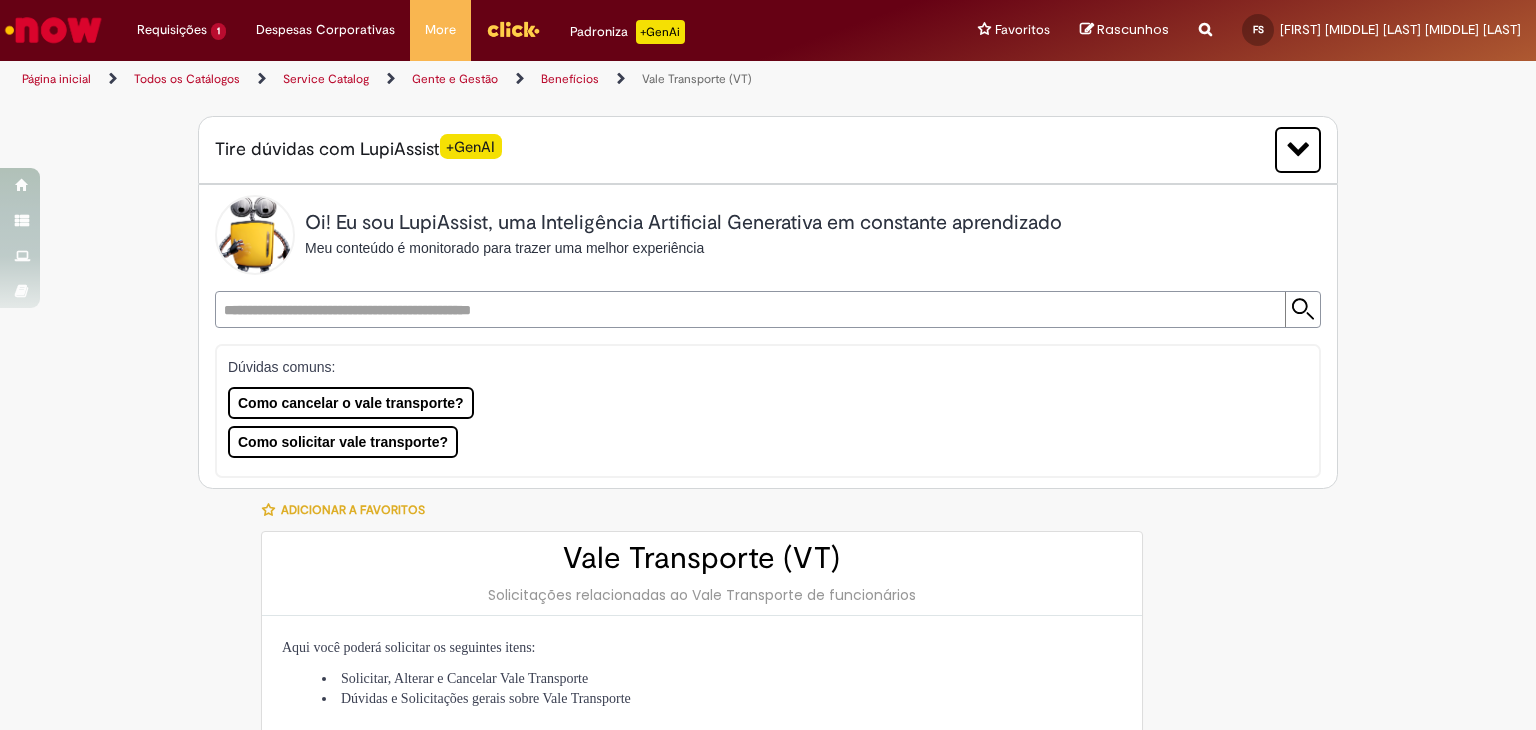 type on "**********" 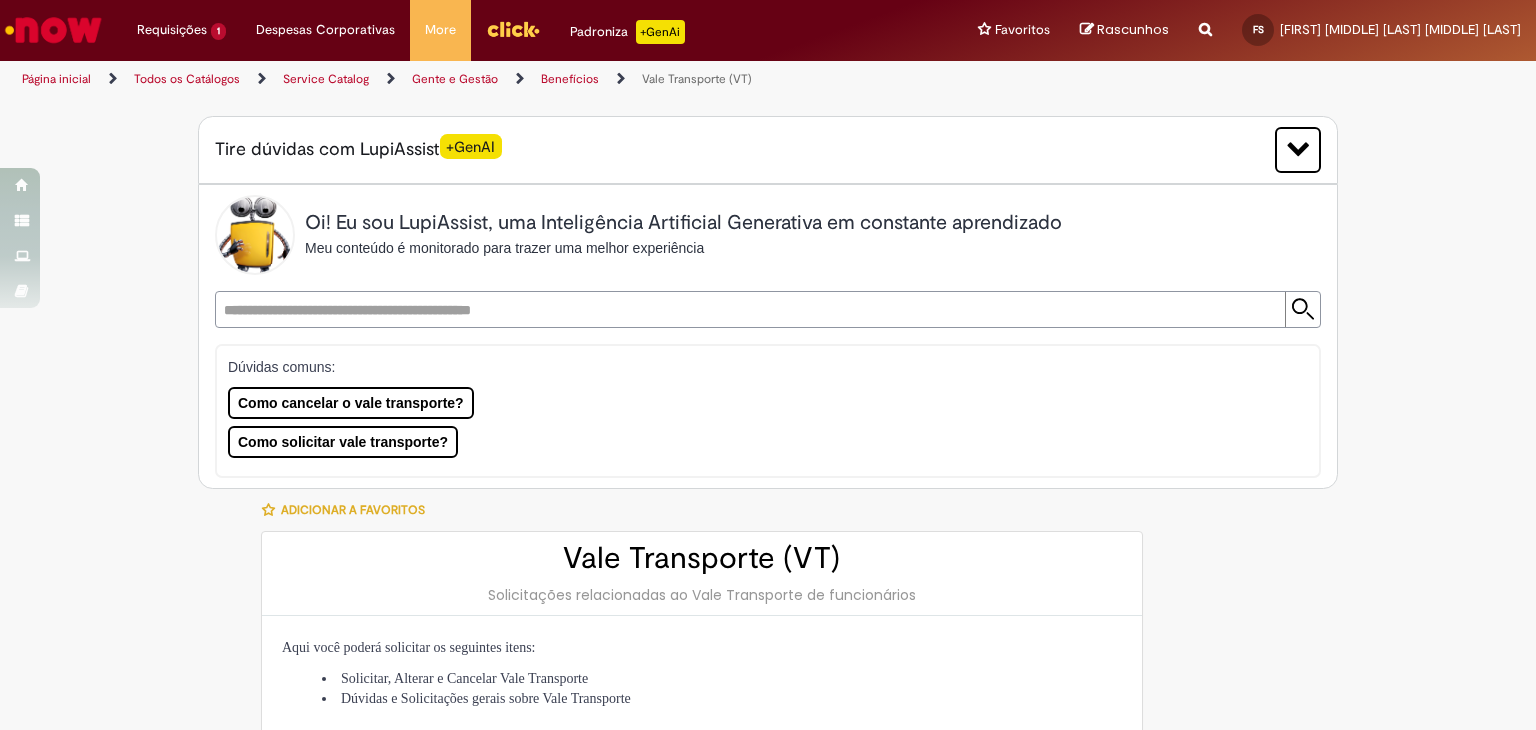 type on "**********" 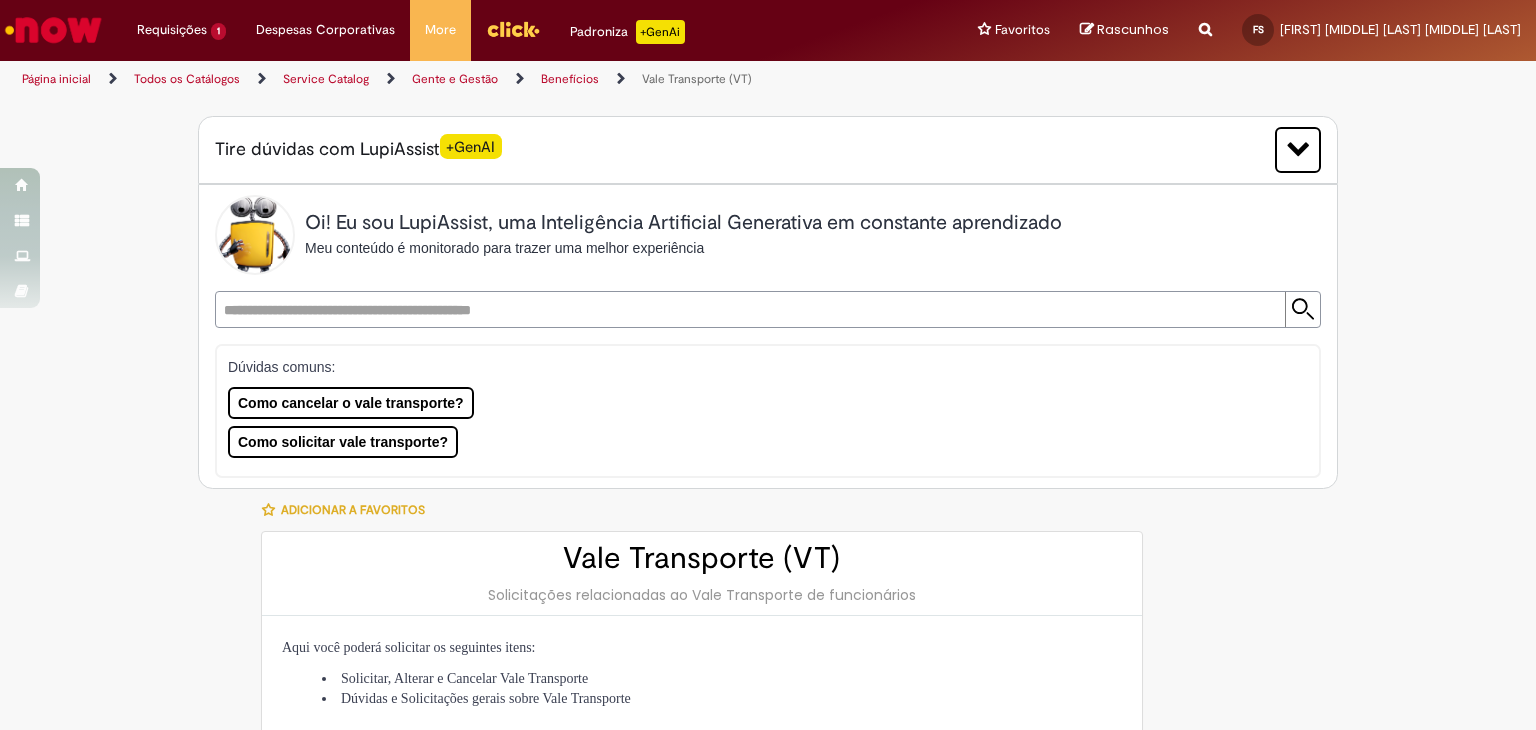 type on "**********" 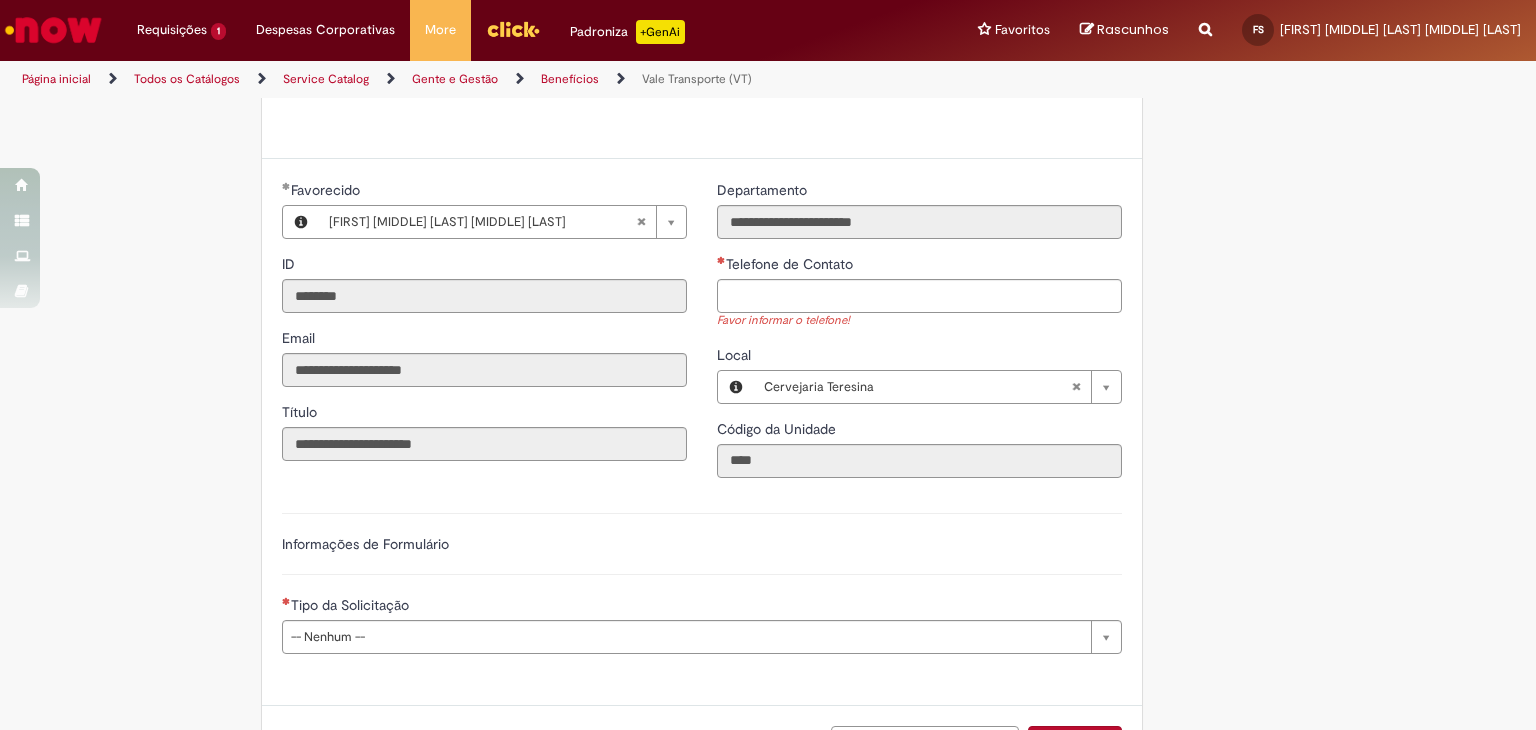 scroll, scrollTop: 860, scrollLeft: 0, axis: vertical 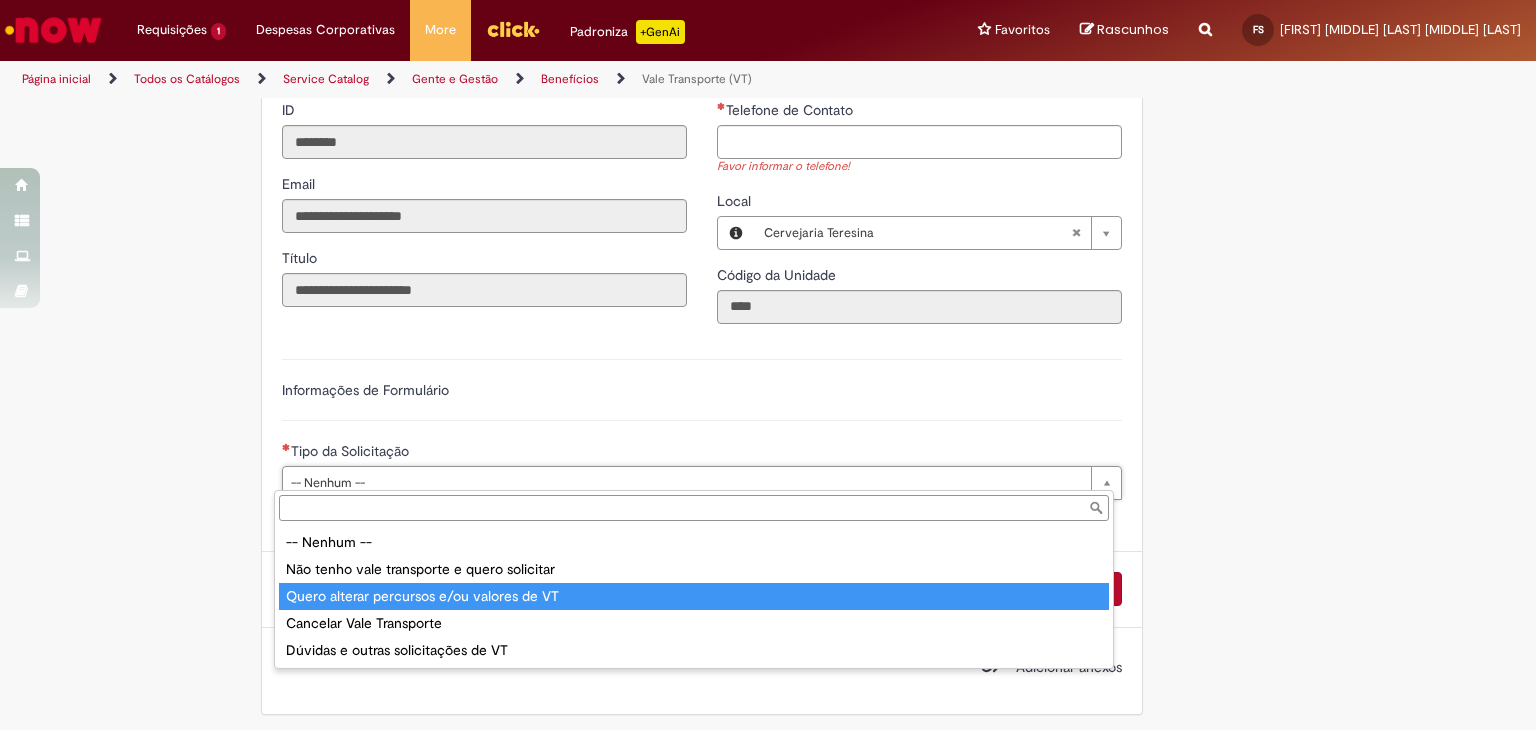 type on "**********" 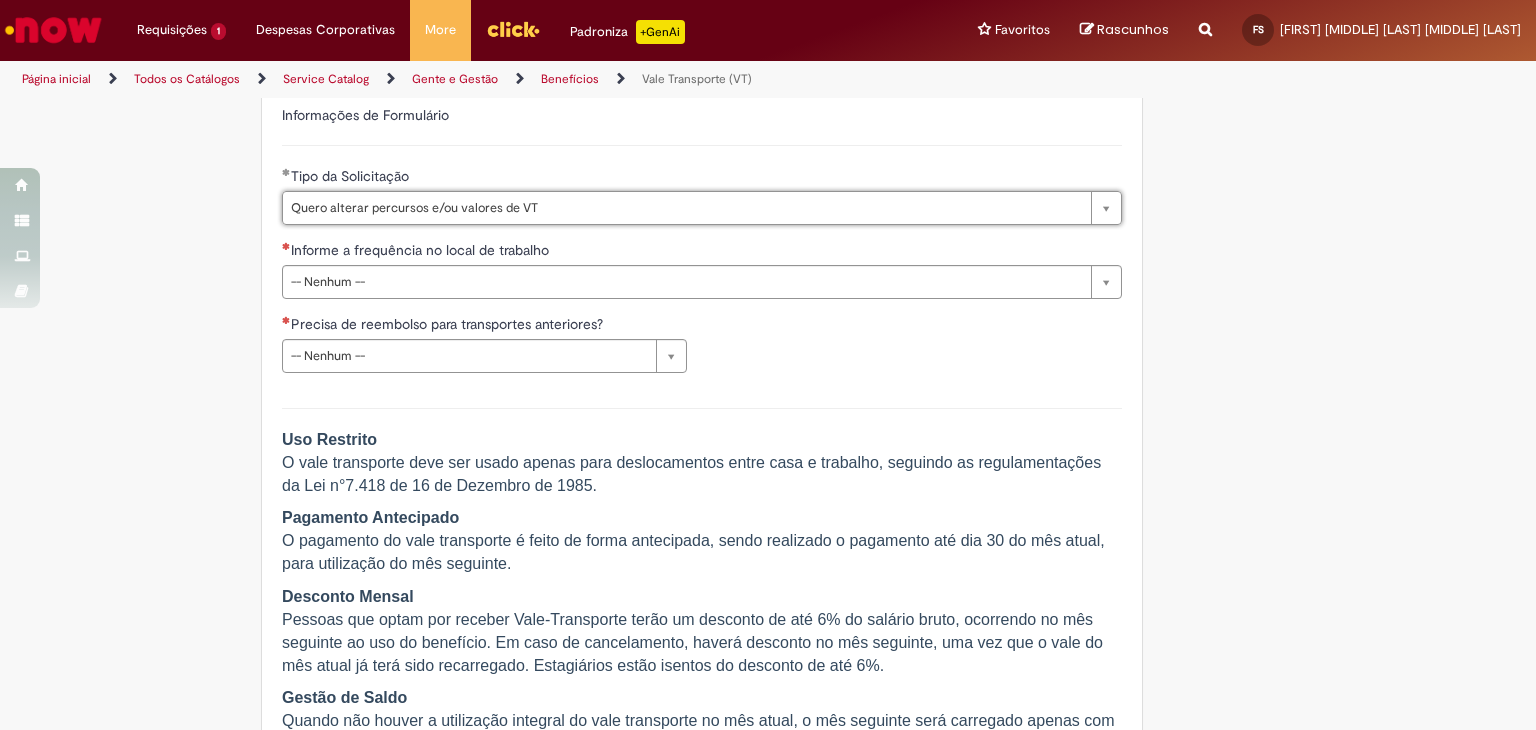 scroll, scrollTop: 1160, scrollLeft: 0, axis: vertical 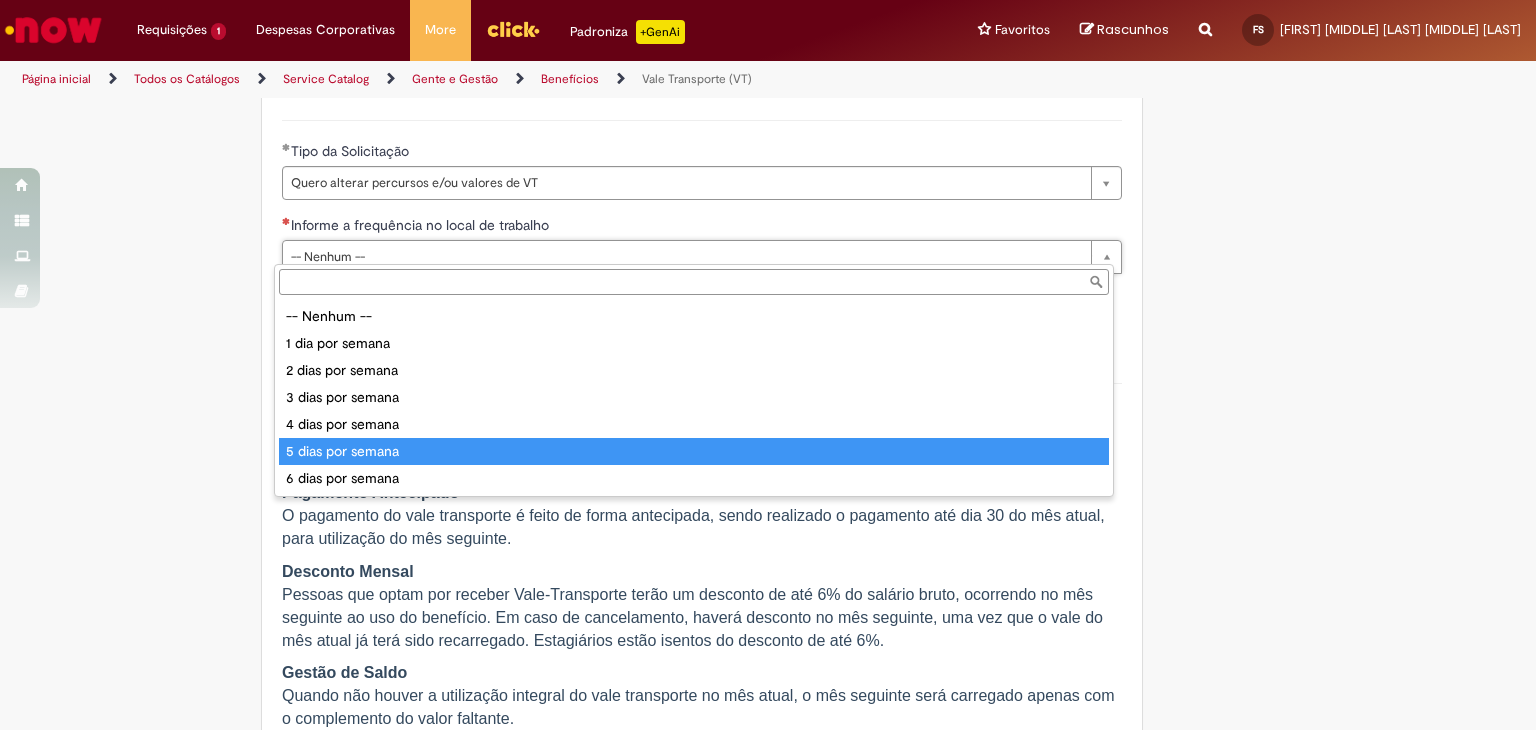 type on "**********" 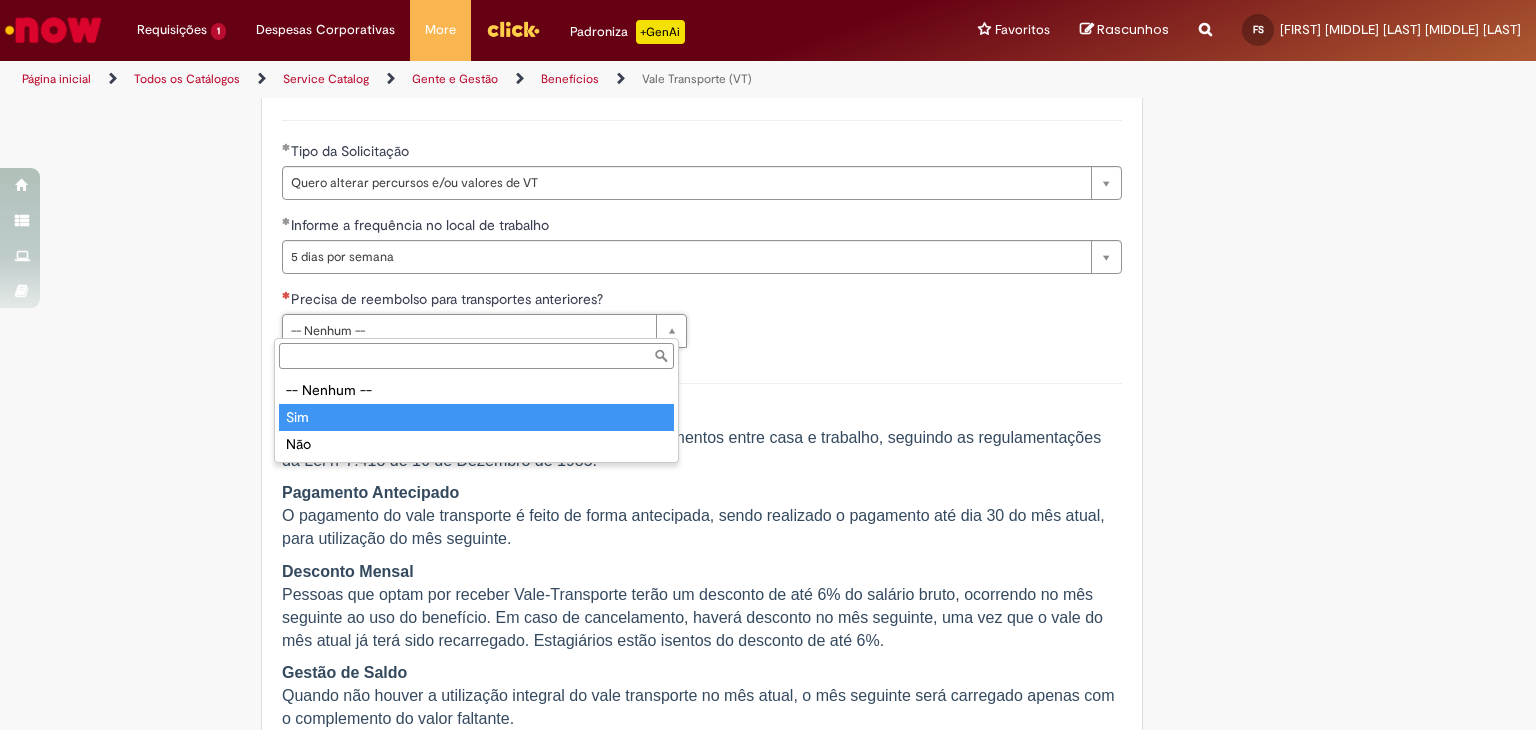 type on "***" 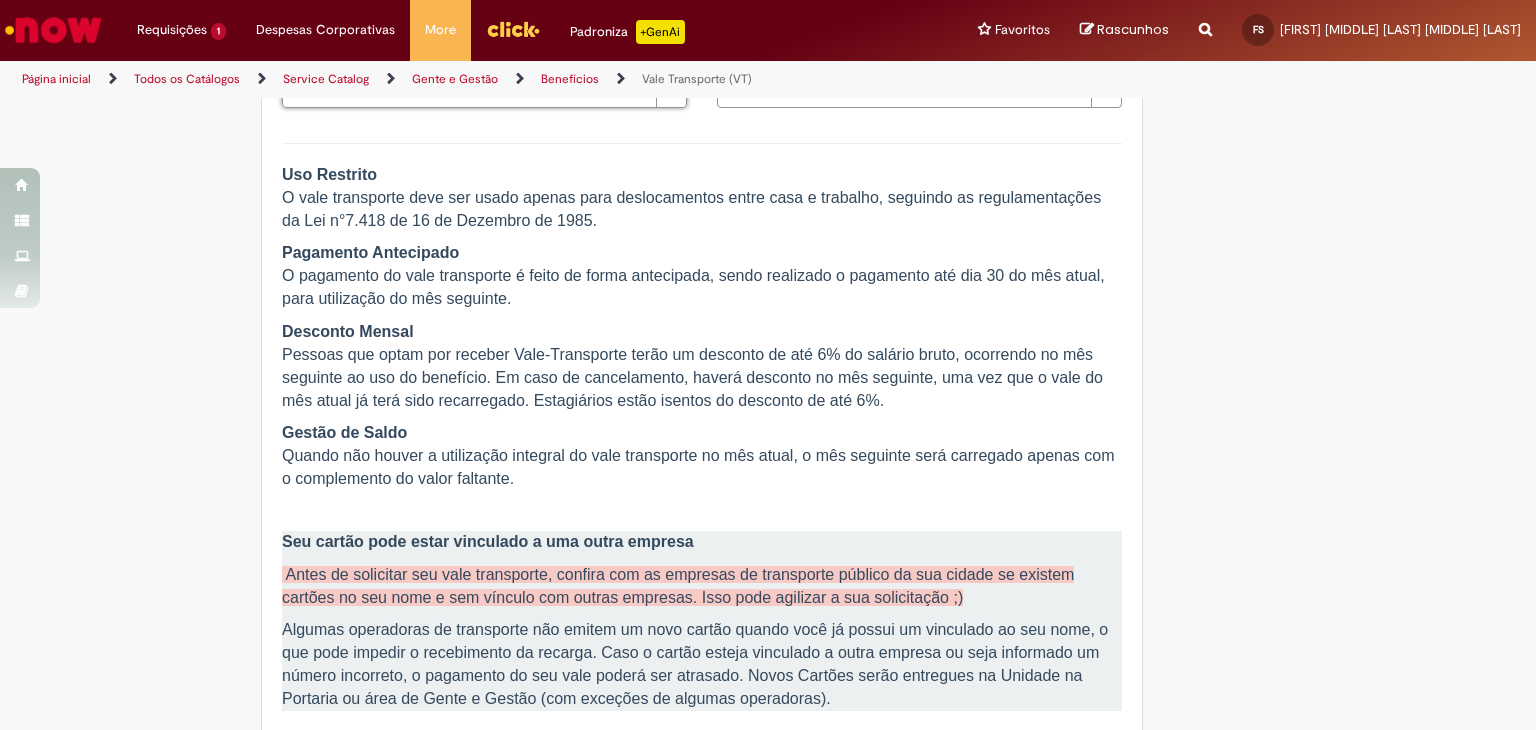 scroll, scrollTop: 1946, scrollLeft: 0, axis: vertical 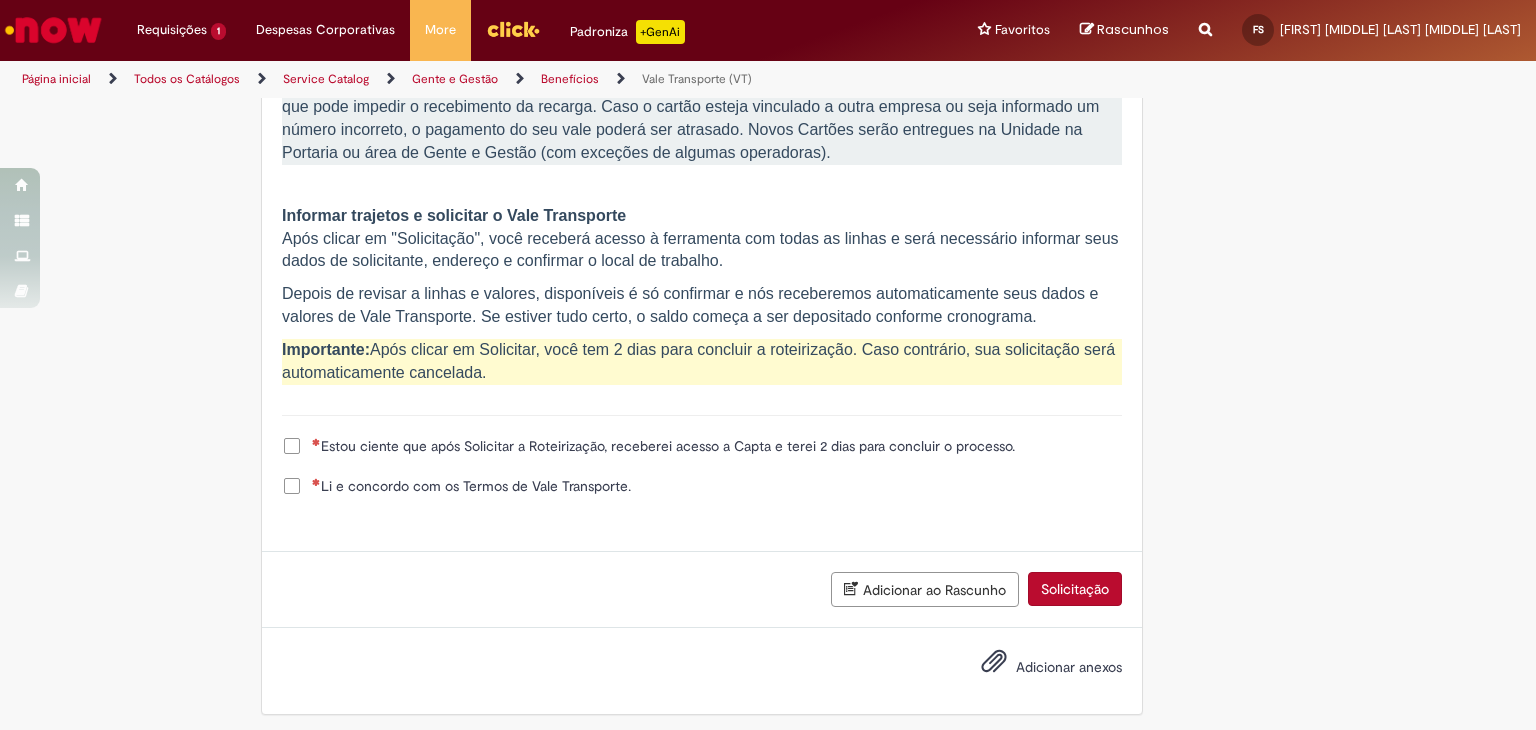 click on "Estou ciente que após Solicitar a Roteirização, receberei acesso a Capta e terei 2 dias para concluir o processo." at bounding box center (648, 446) 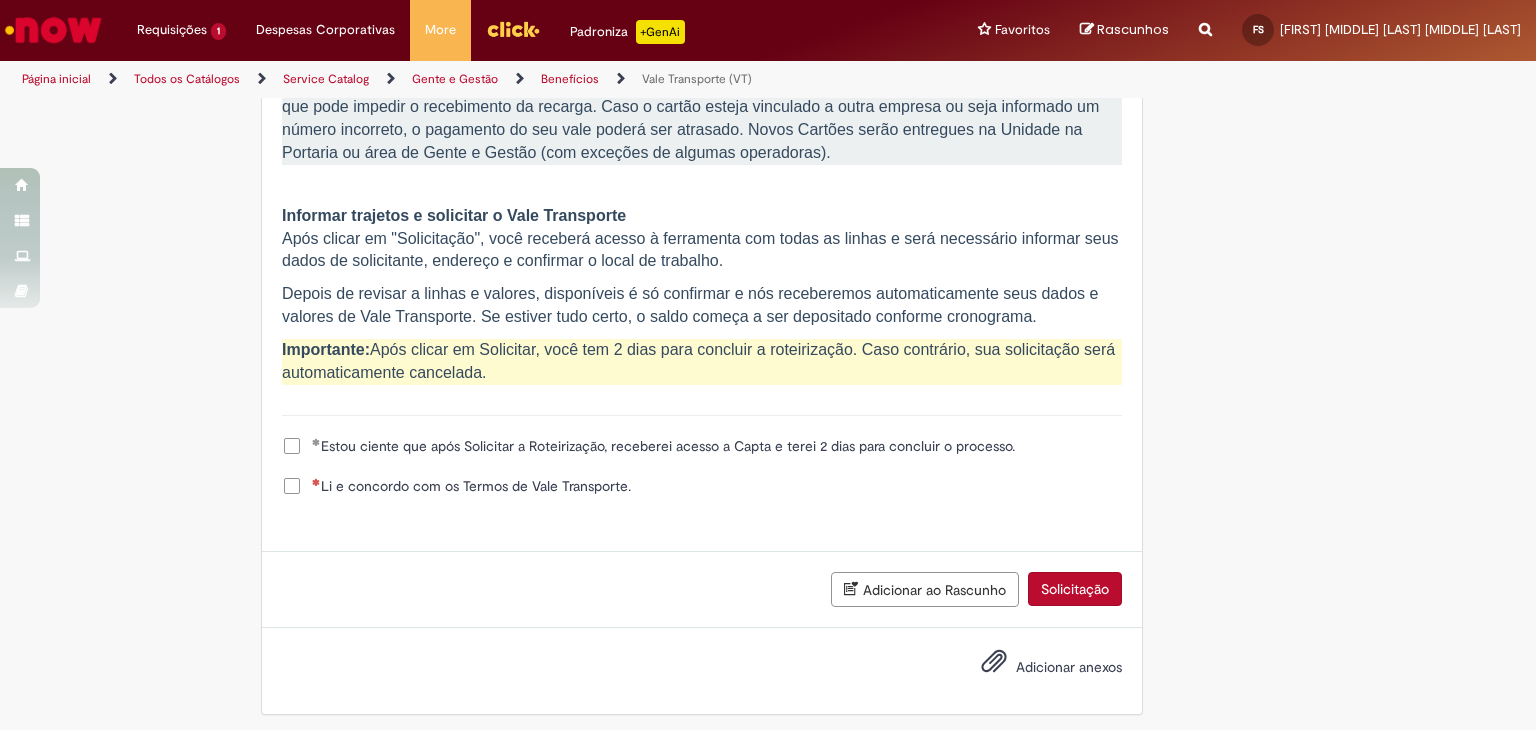 drag, startPoint x: 278, startPoint y: 475, endPoint x: 331, endPoint y: 479, distance: 53.15073 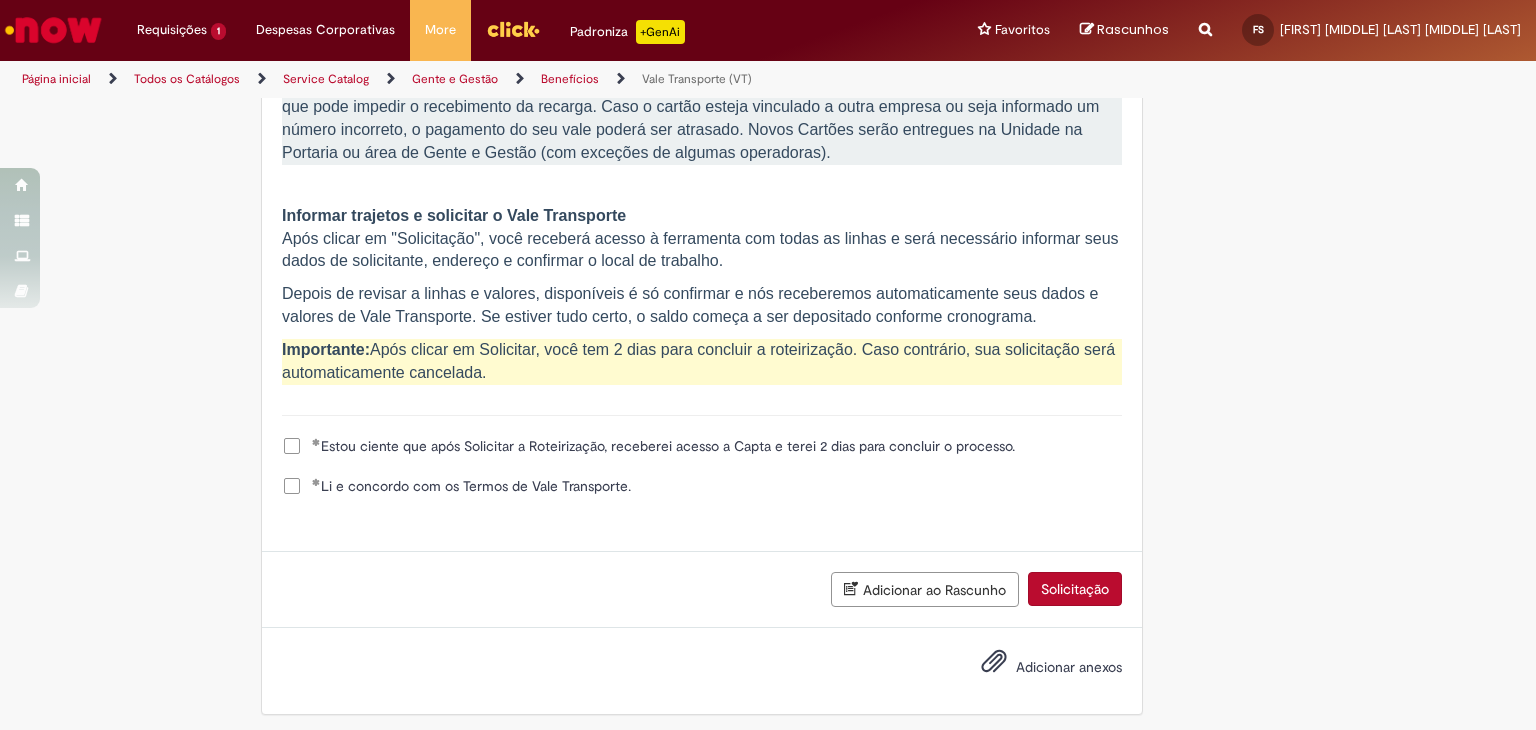 click on "Solicitação" at bounding box center [1075, 589] 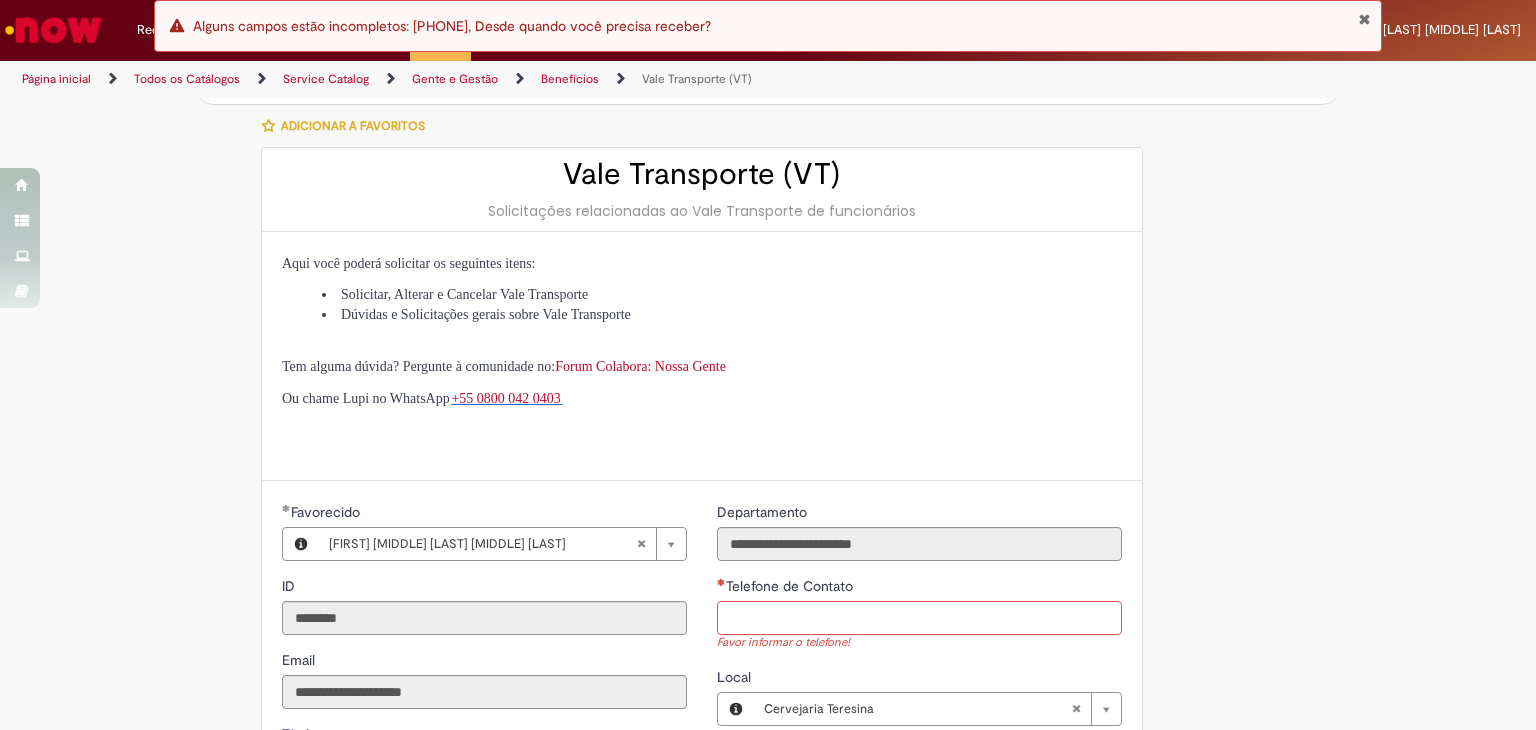 scroll, scrollTop: 484, scrollLeft: 0, axis: vertical 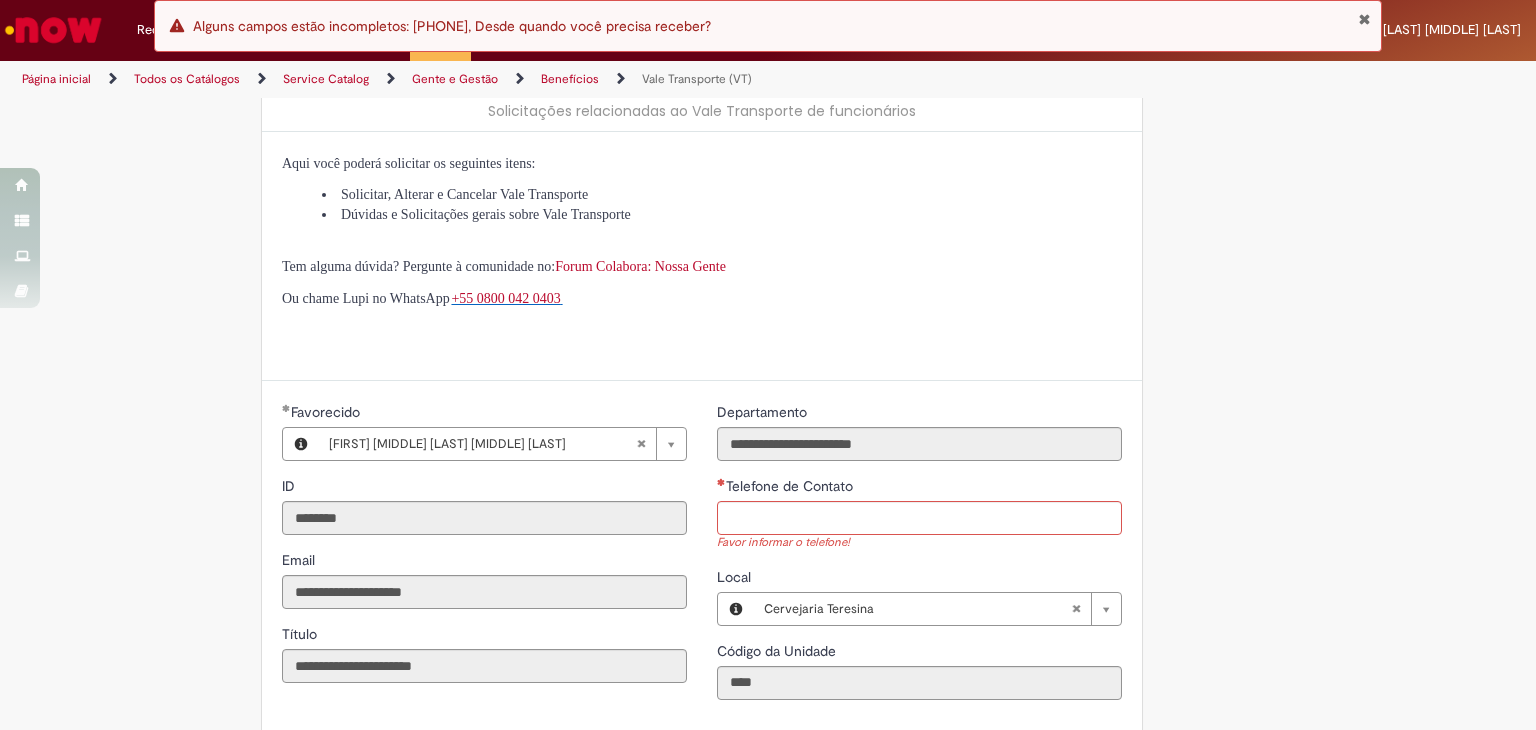 click on "Favor informar o telefone!" at bounding box center (919, 543) 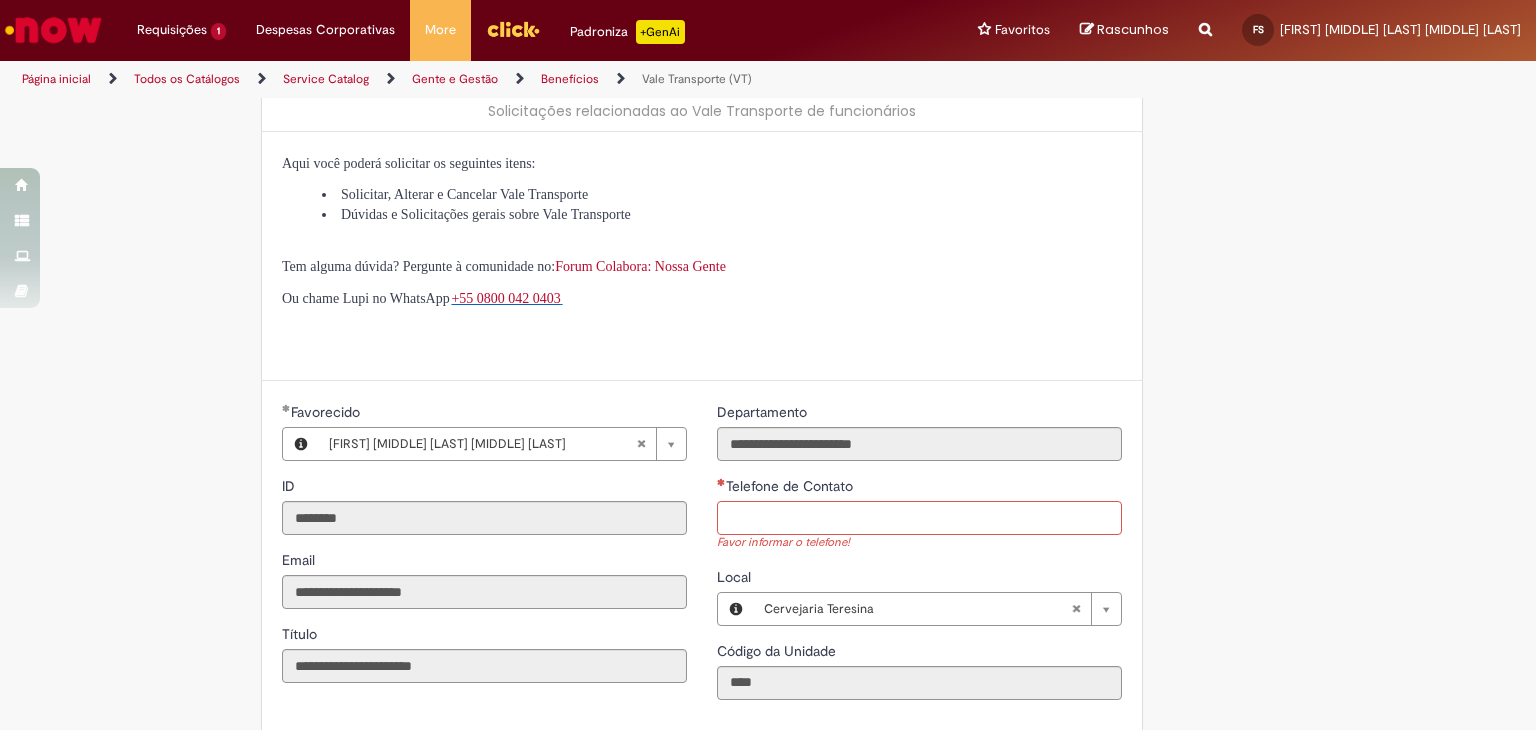 click on "Telefone de Contato" at bounding box center (919, 518) 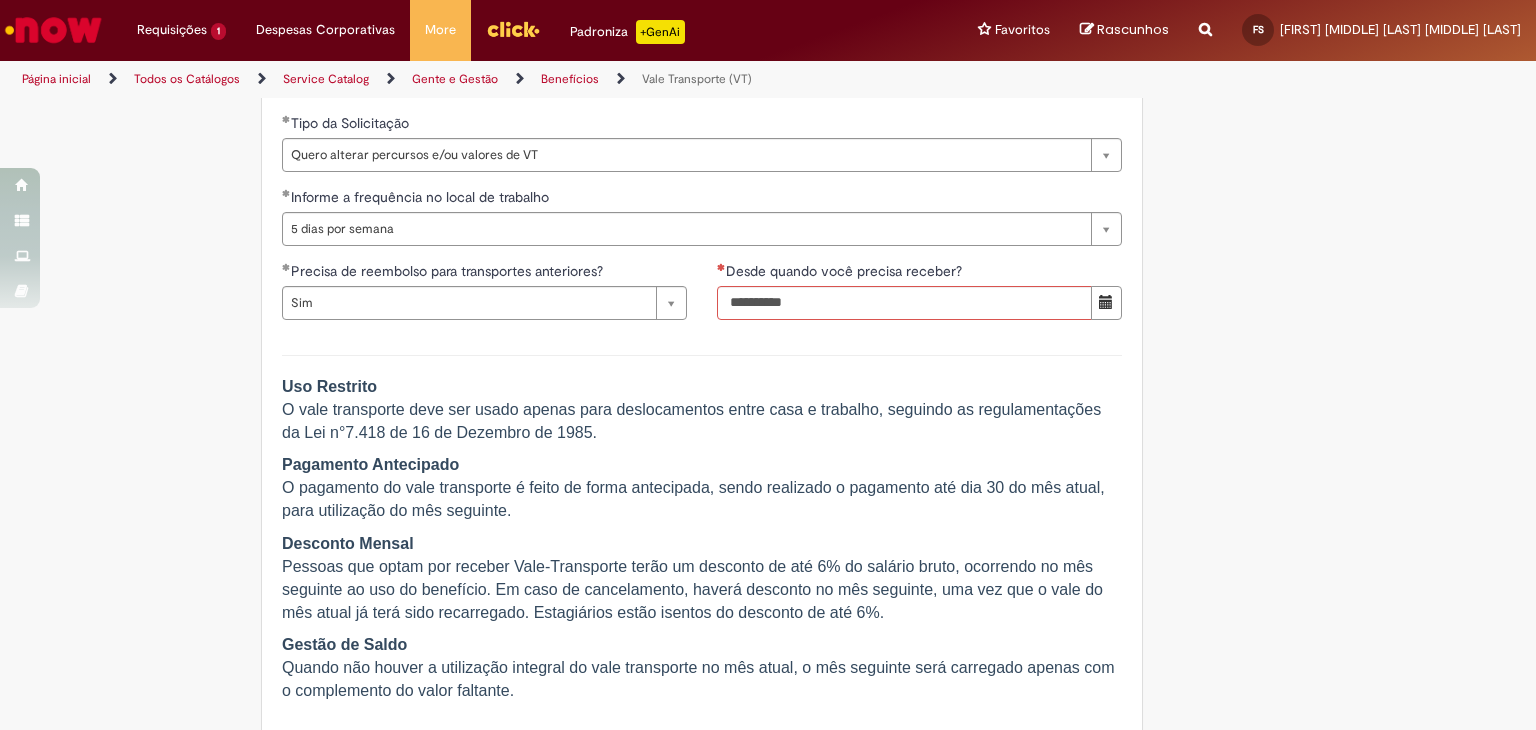 scroll, scrollTop: 1084, scrollLeft: 0, axis: vertical 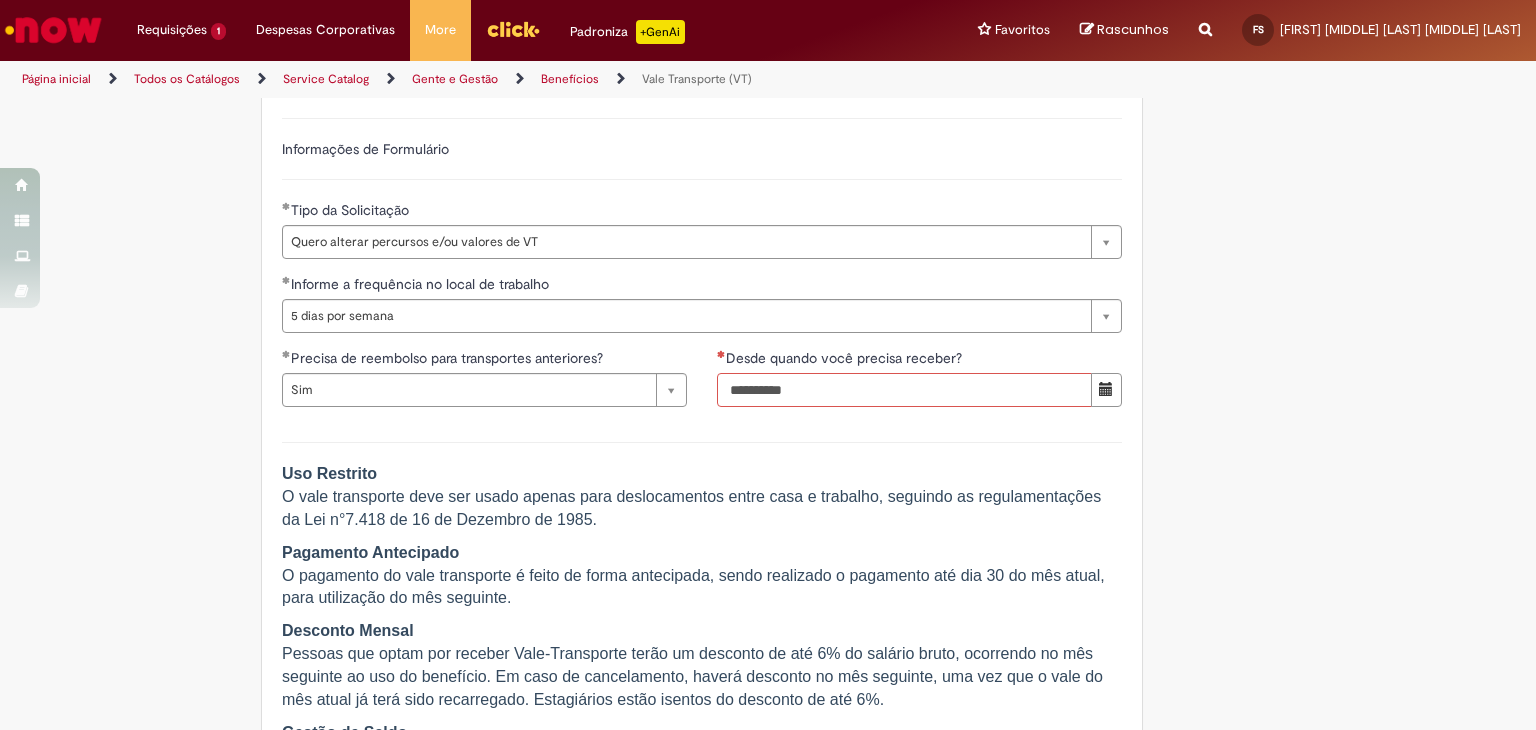click on "Desde quando você precisa receber?" at bounding box center (904, 390) 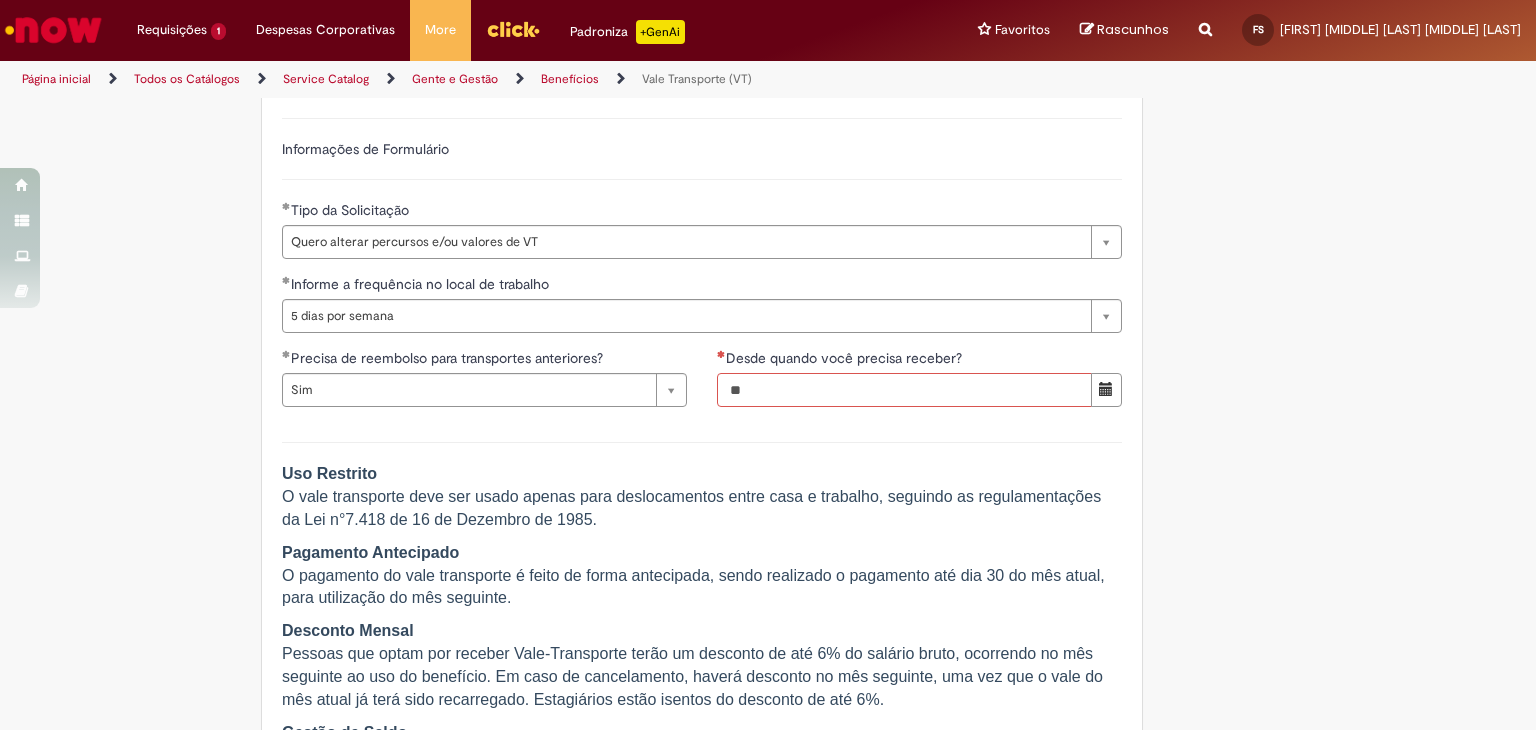 type on "*" 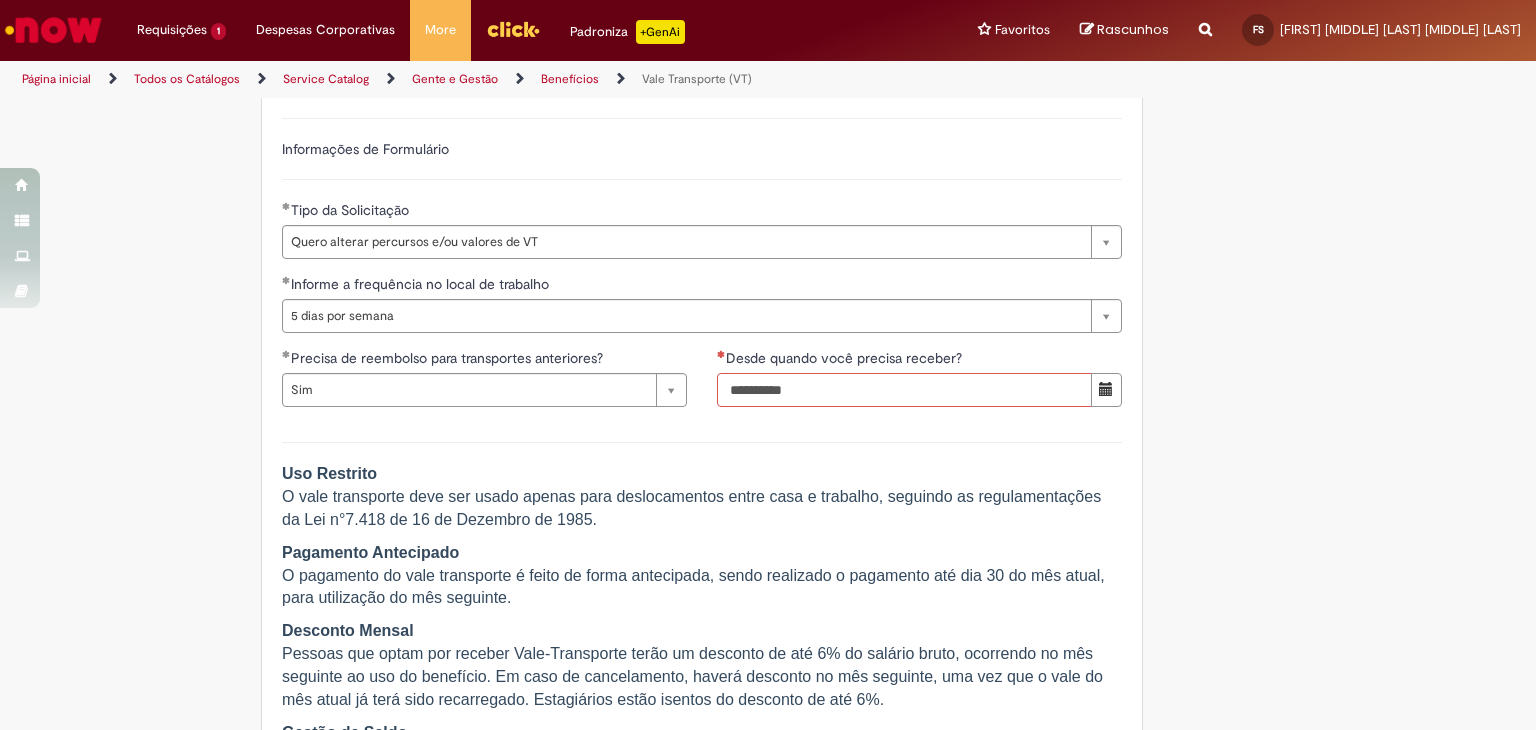 type on "*" 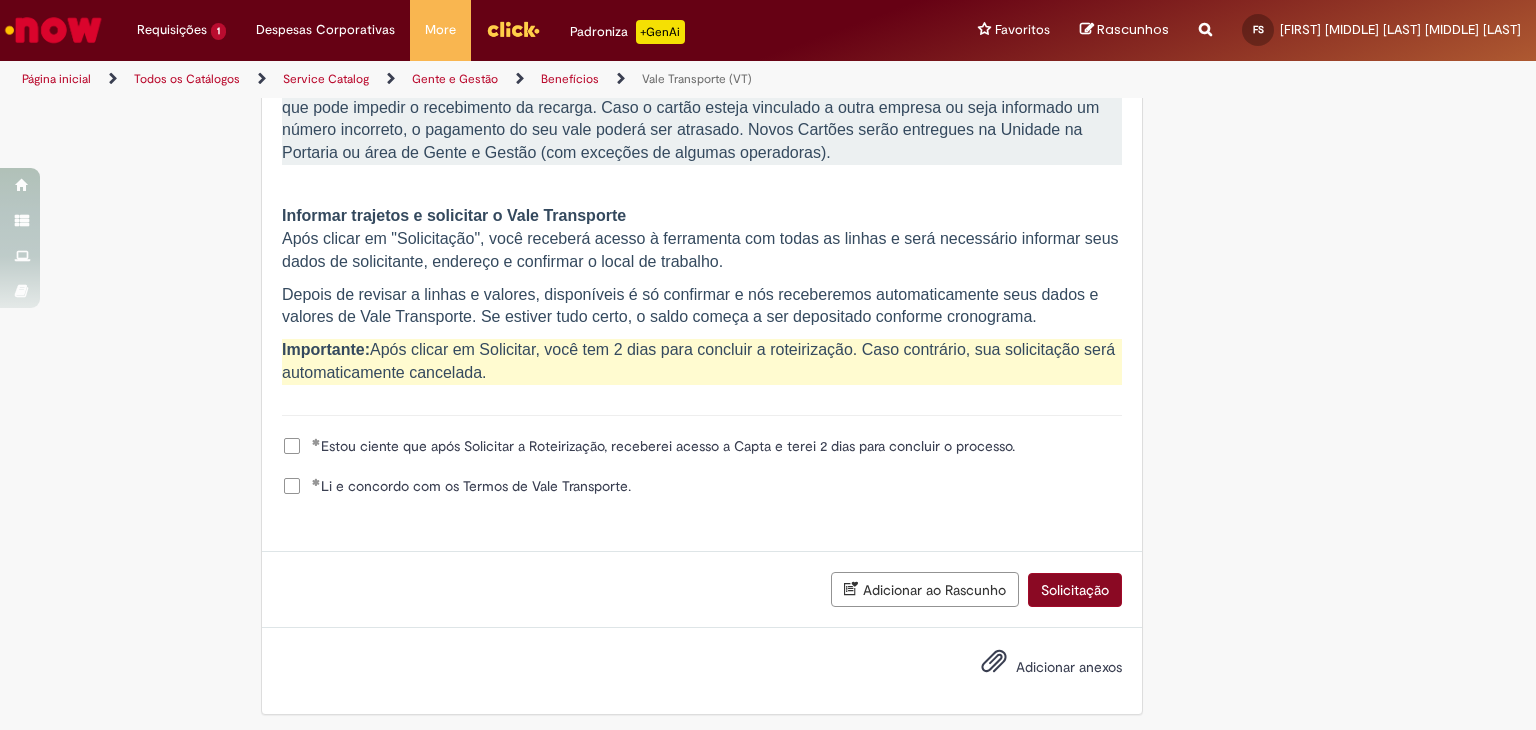 type on "**********" 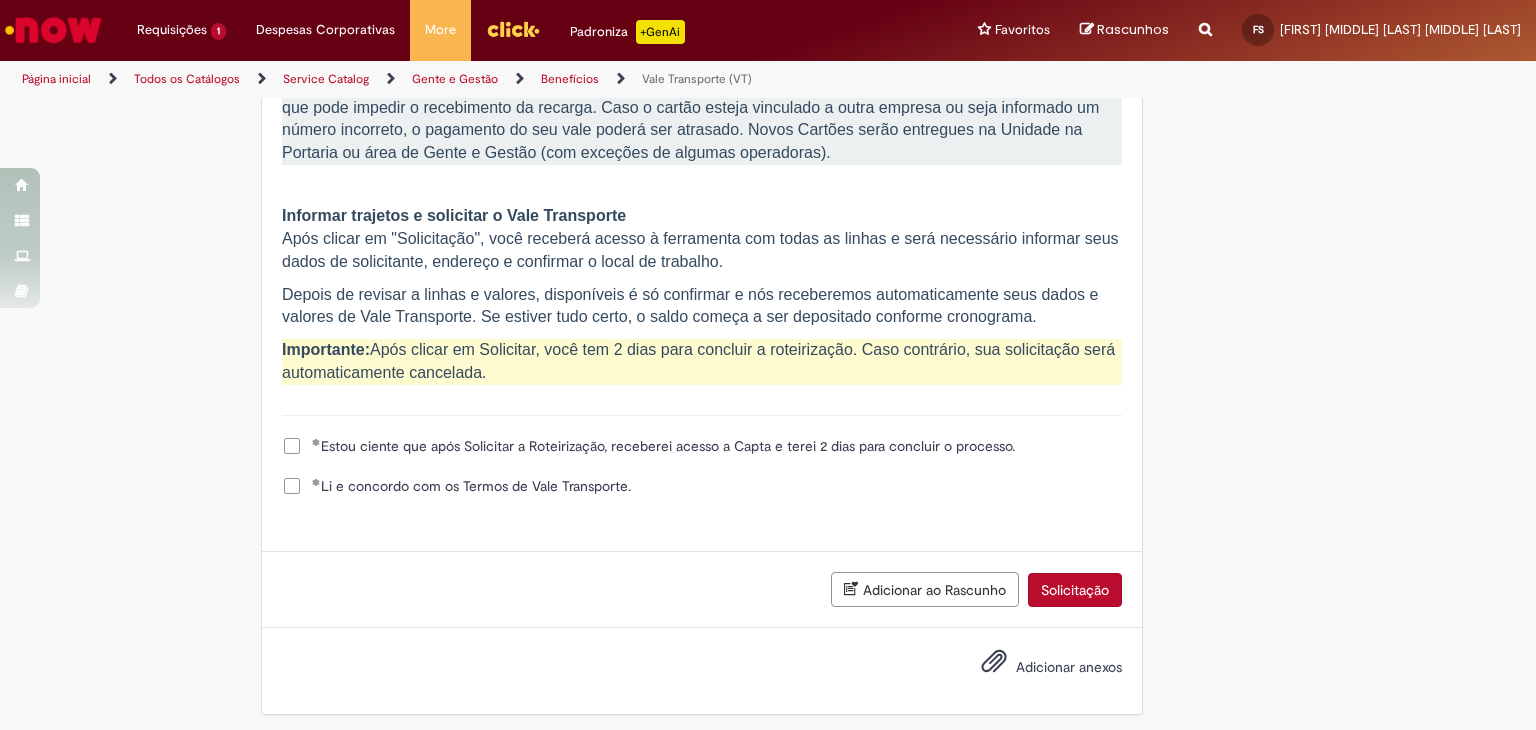 click on "Solicitação" at bounding box center [1075, 590] 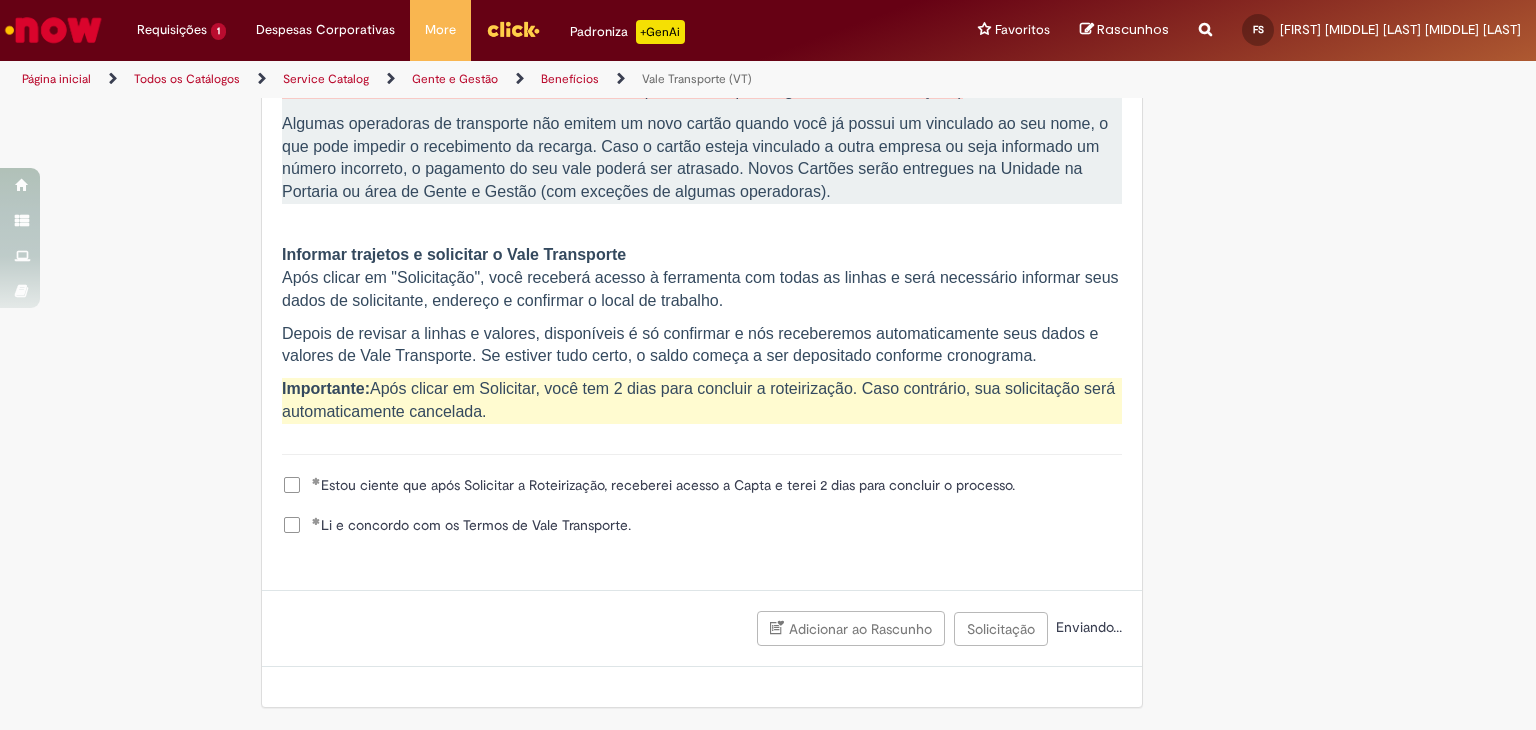 scroll, scrollTop: 1884, scrollLeft: 0, axis: vertical 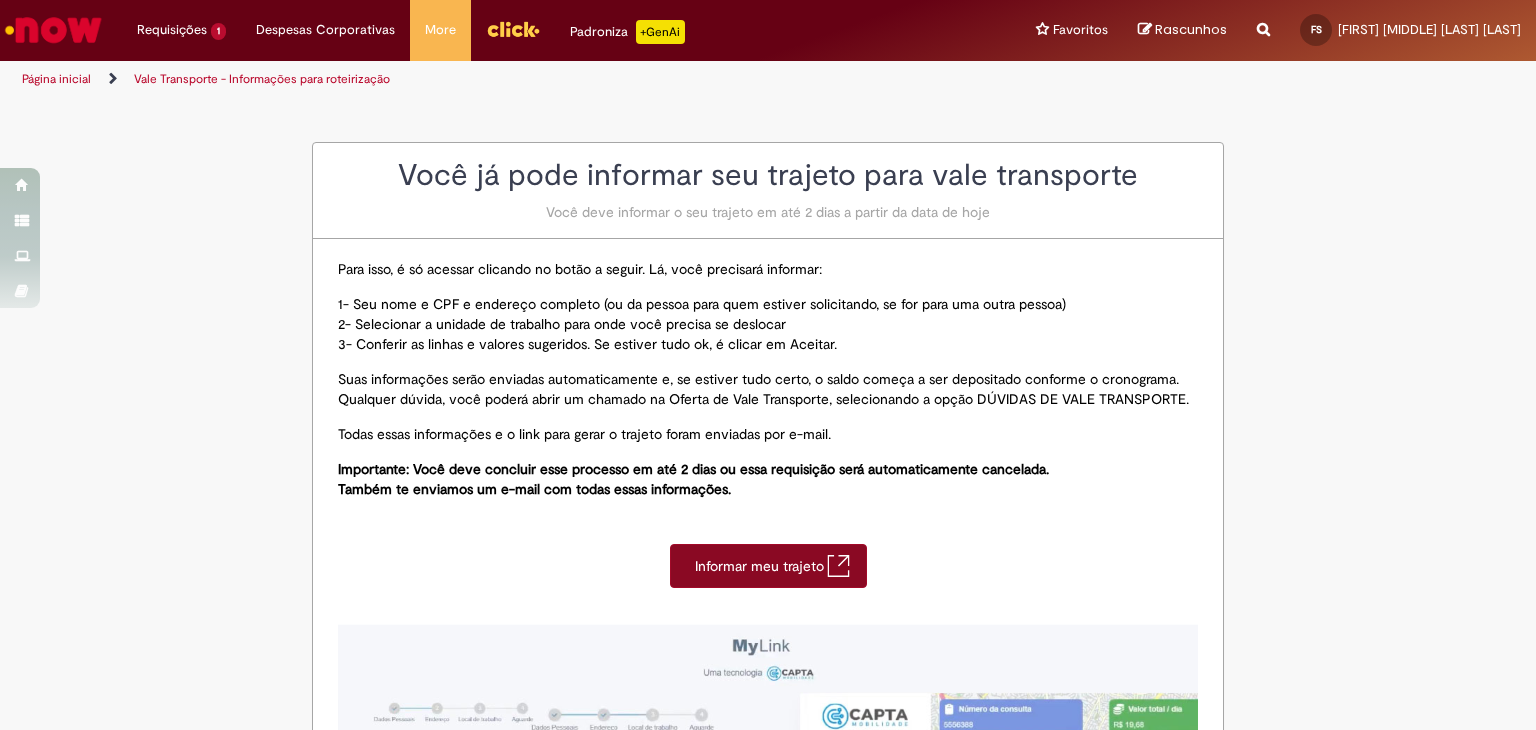 click on "Informar meu trajeto" at bounding box center (761, 566) 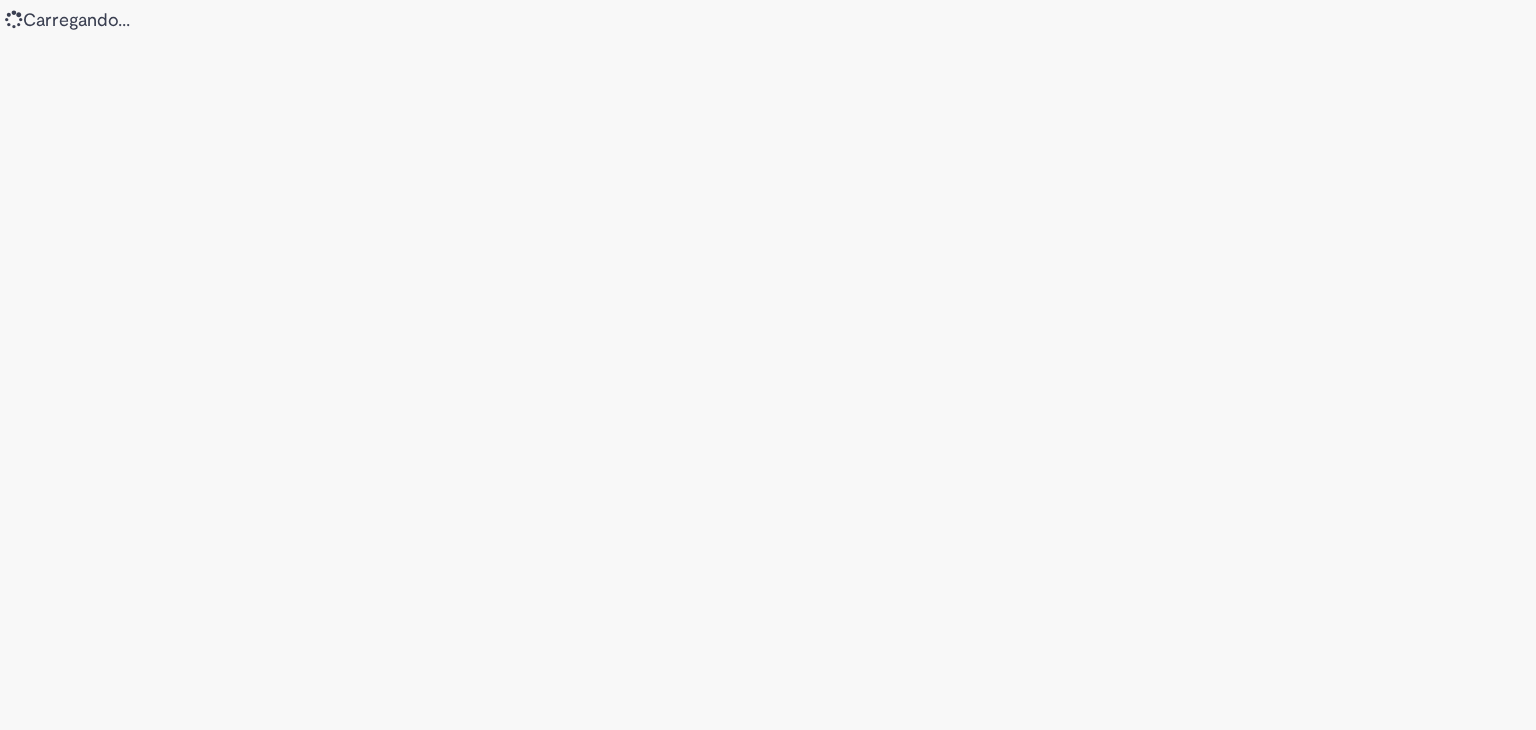 scroll, scrollTop: 0, scrollLeft: 0, axis: both 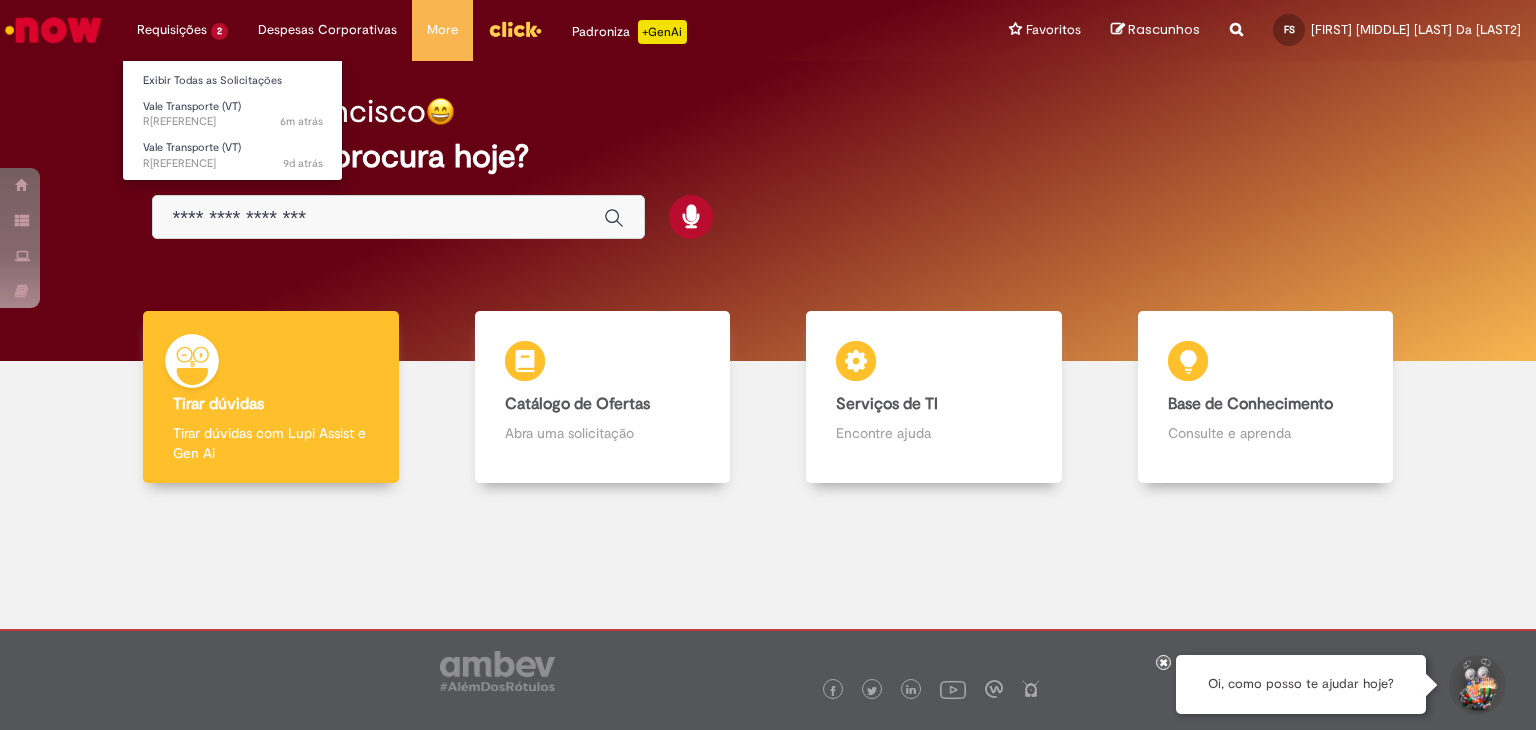 click on "Requisições   2
Exibir Todas as Solicitações
Vale Transporte (VT)
6m atrás 6 minutos atrás  R[REFERENCE]
Vale Transporte (VT)
9d atrás 9 dias atrás  R[REFERENCE]" at bounding box center [182, 30] 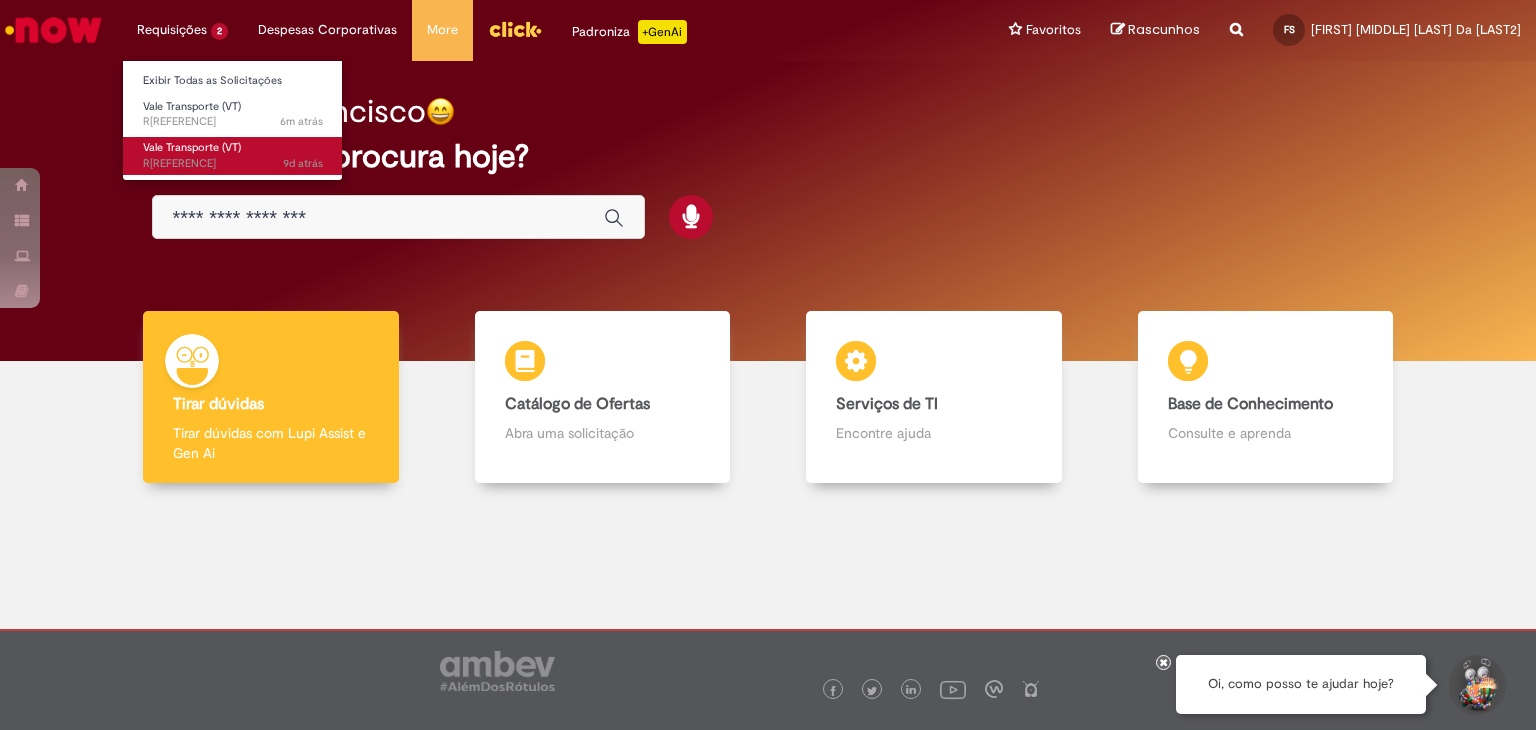 click on "Vale Transporte (VT)" at bounding box center (192, 147) 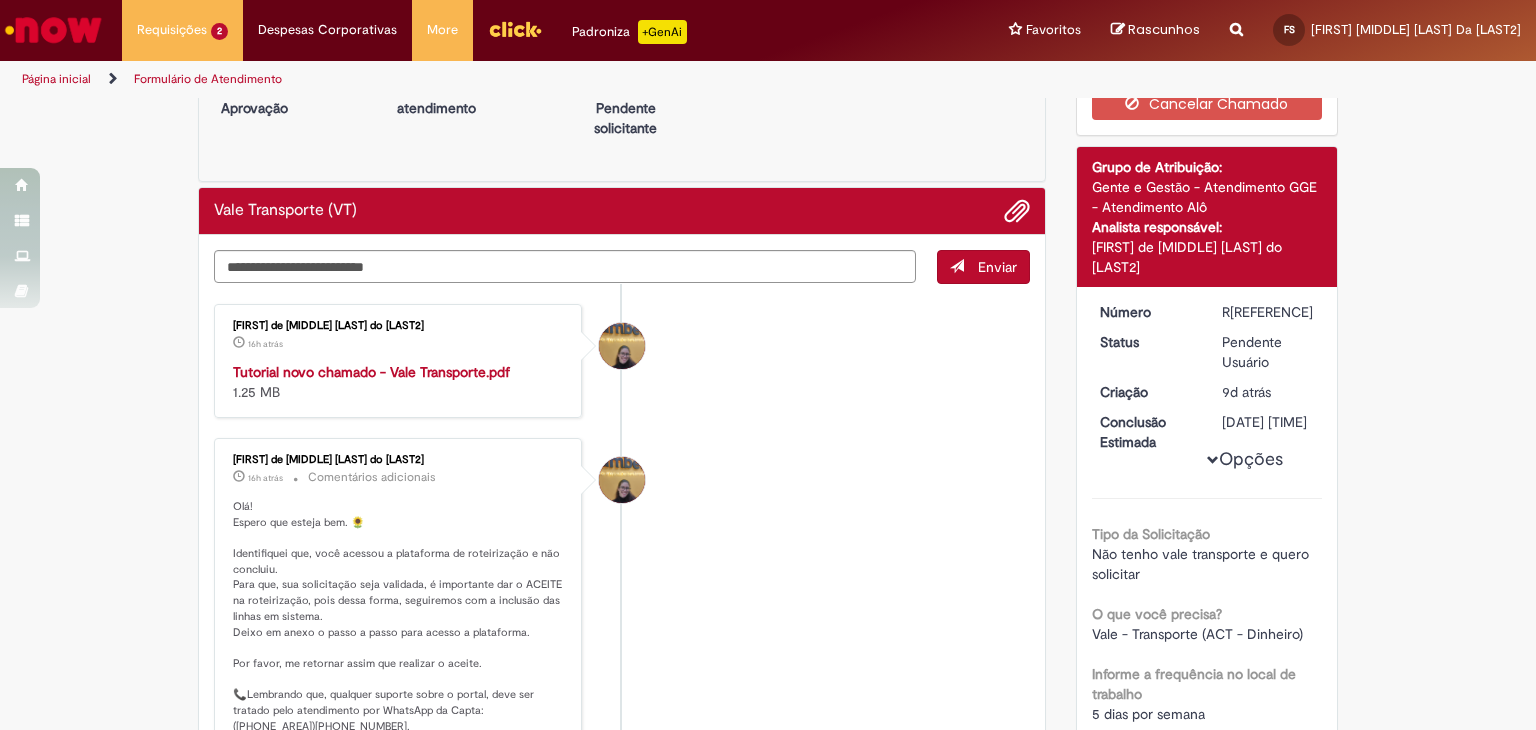 scroll, scrollTop: 0, scrollLeft: 0, axis: both 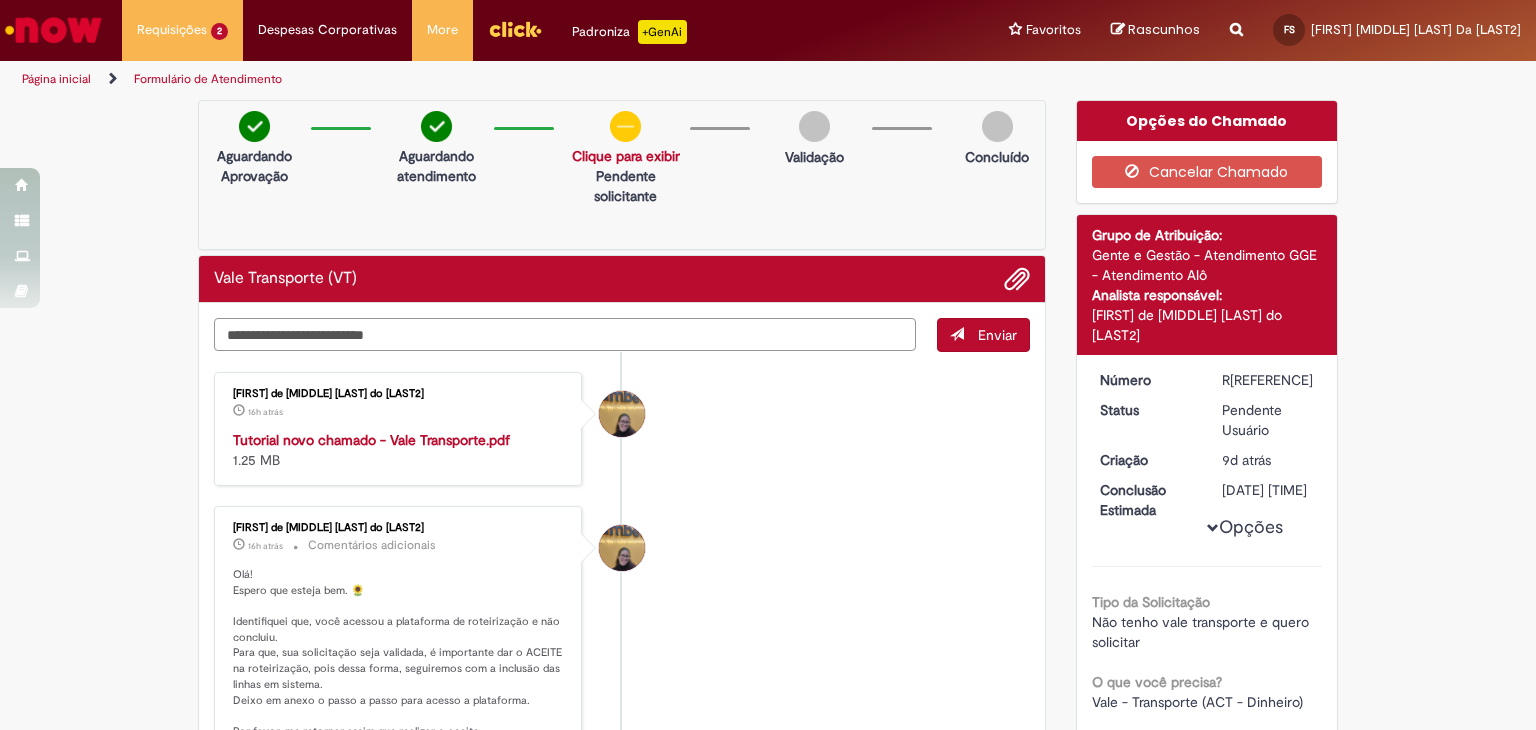 click at bounding box center (565, 335) 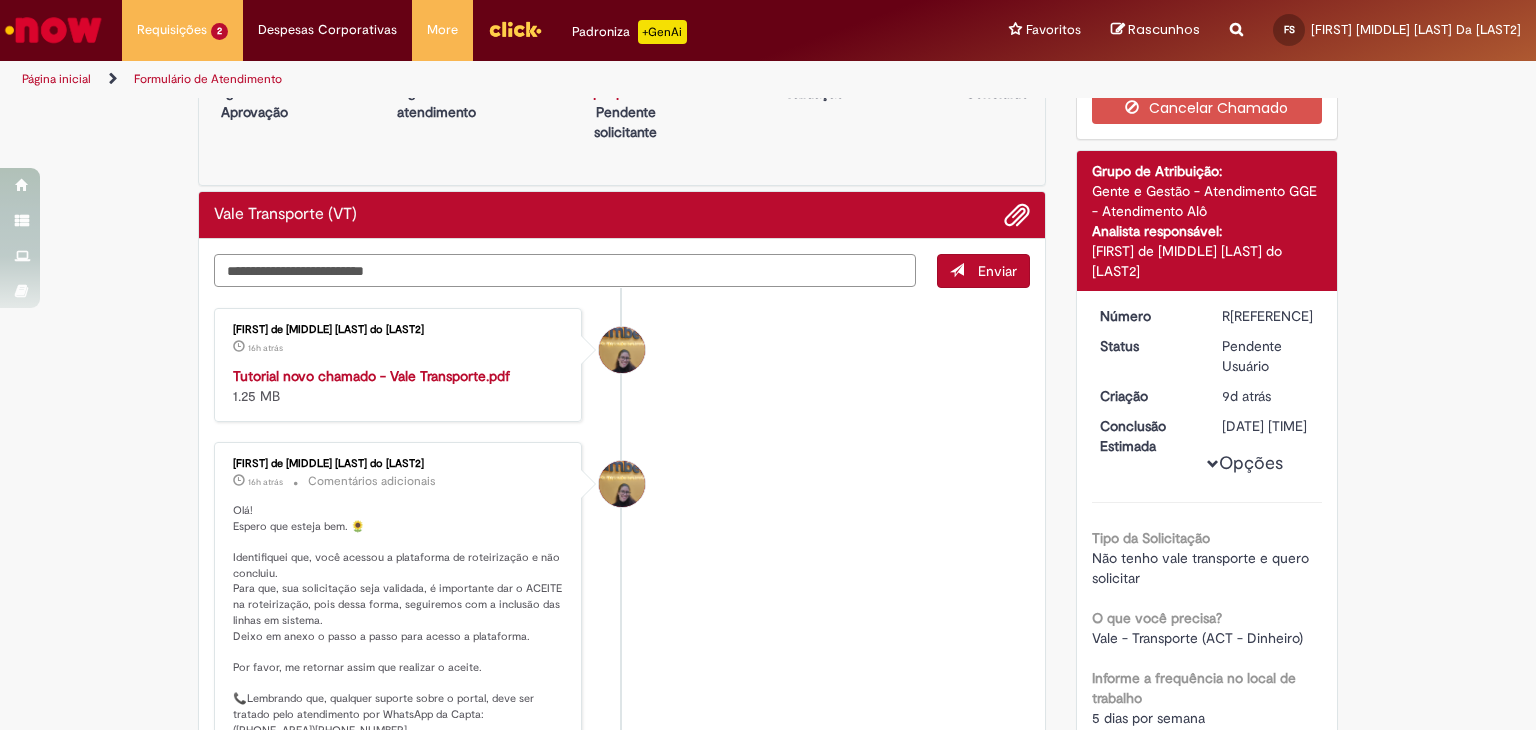 scroll, scrollTop: 100, scrollLeft: 0, axis: vertical 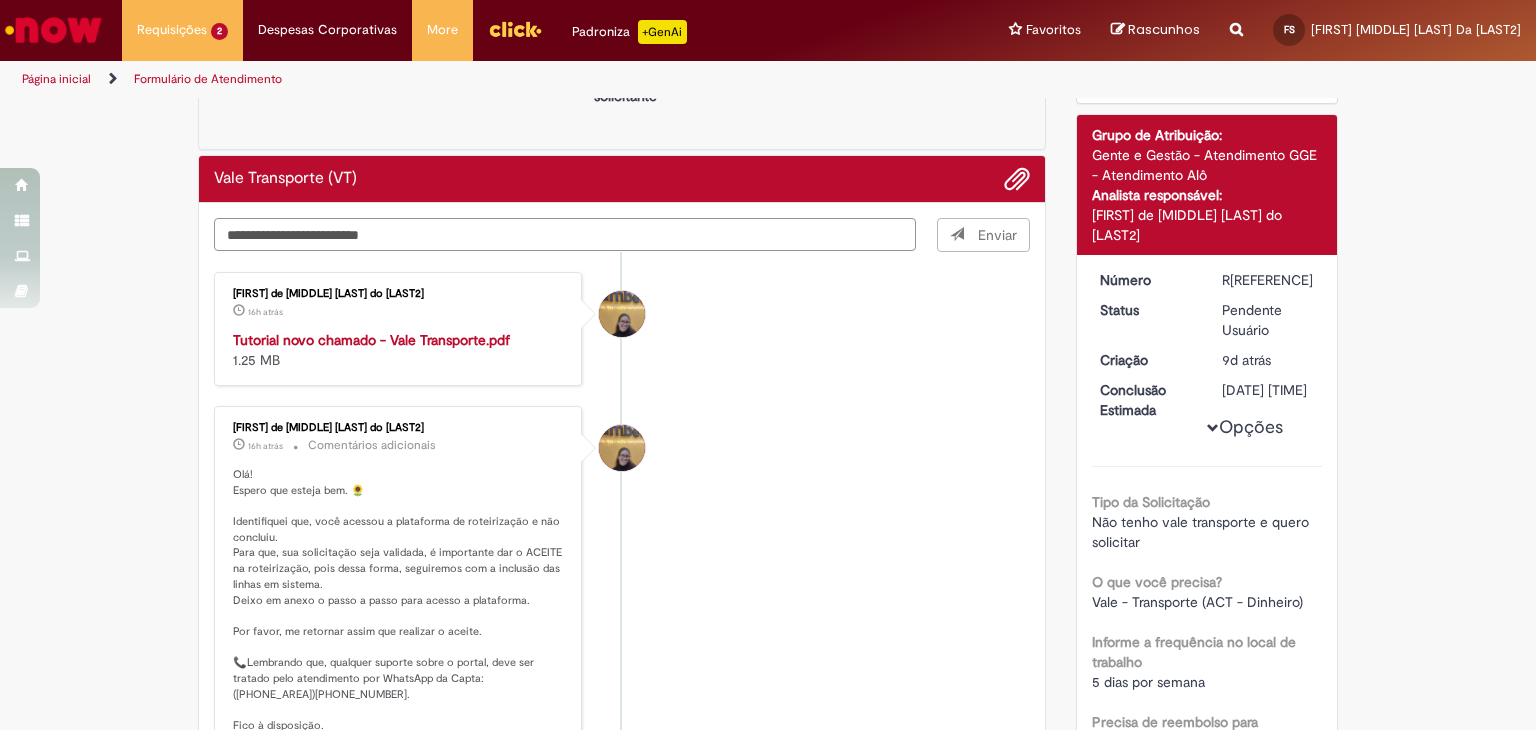type on "**********" 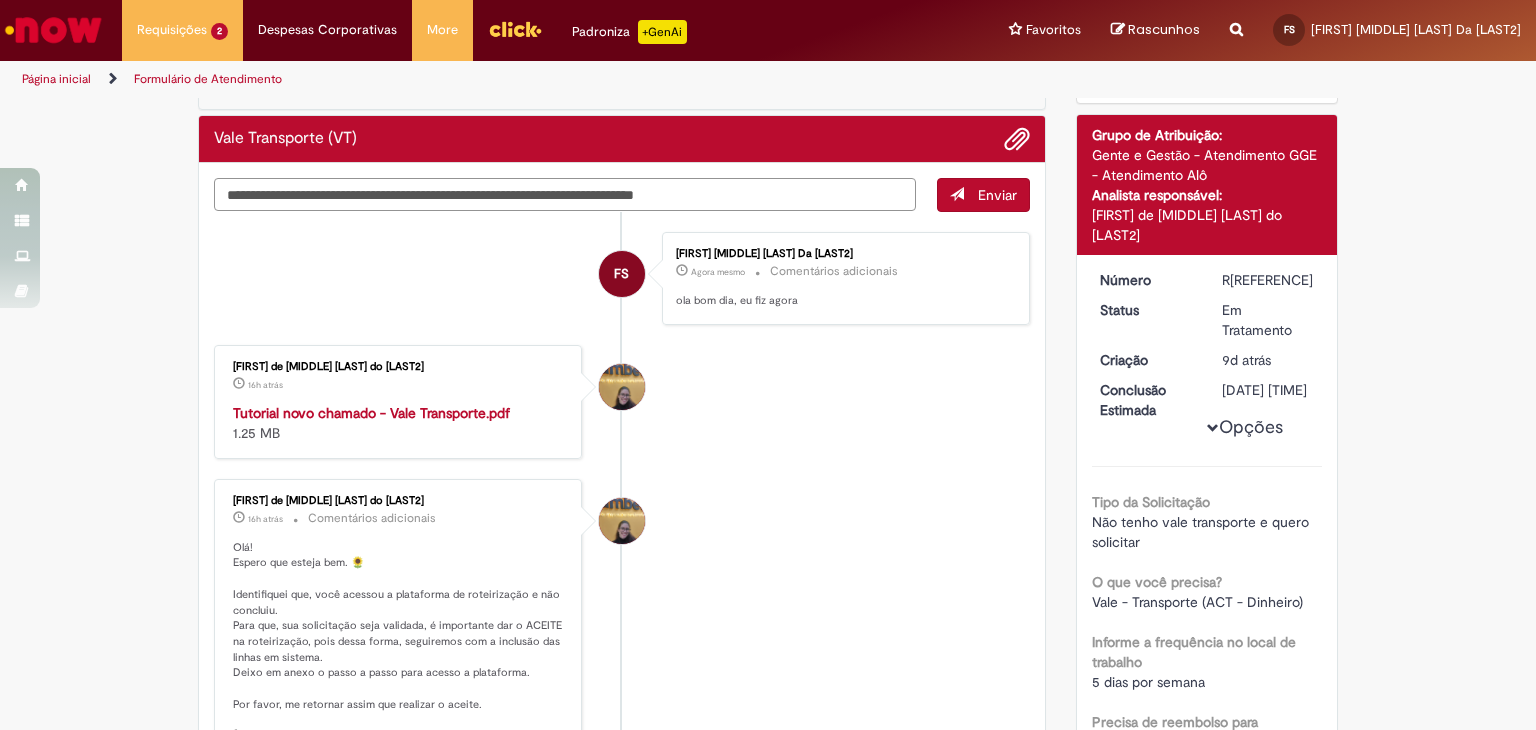 drag, startPoint x: 625, startPoint y: 193, endPoint x: 623, endPoint y: 204, distance: 11.18034 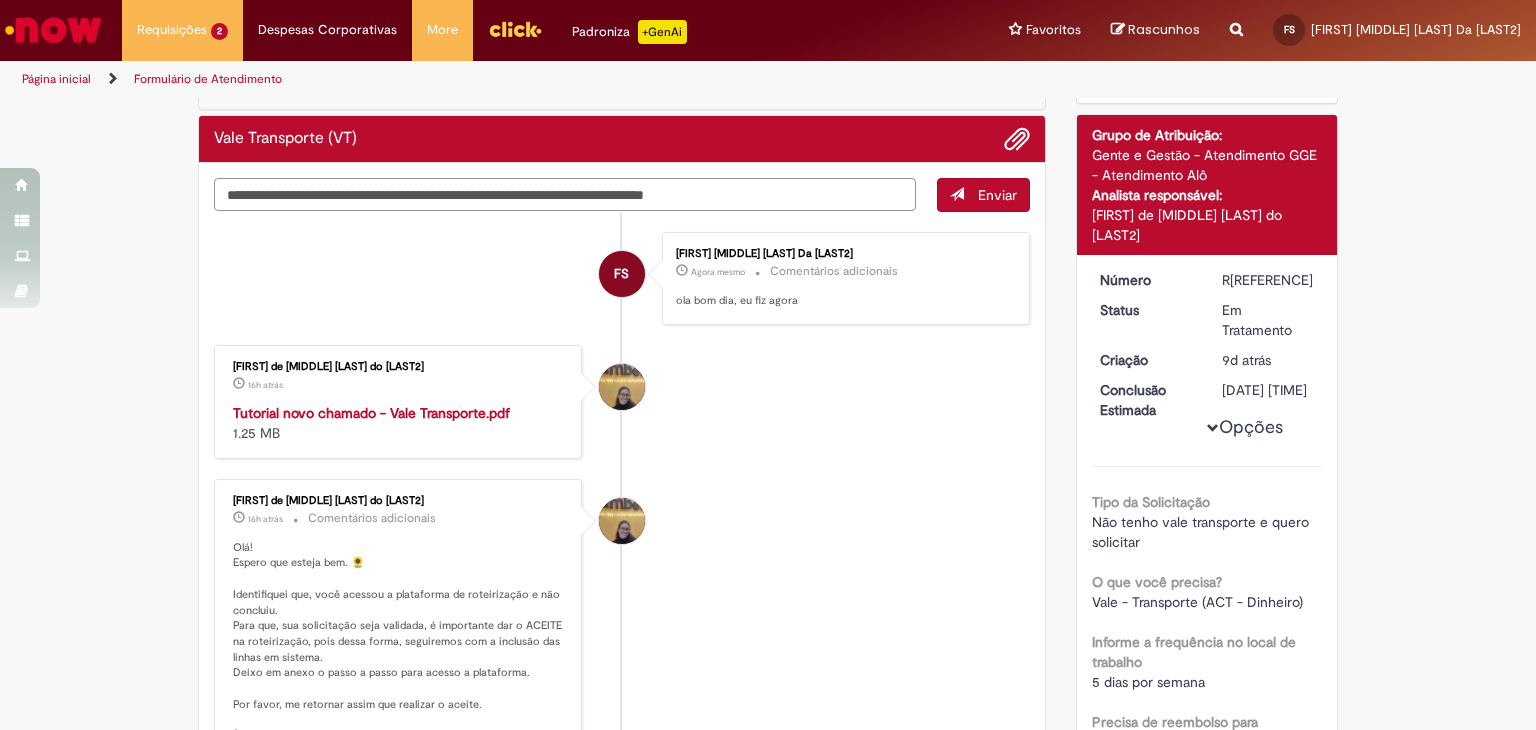 click on "**********" at bounding box center [565, 195] 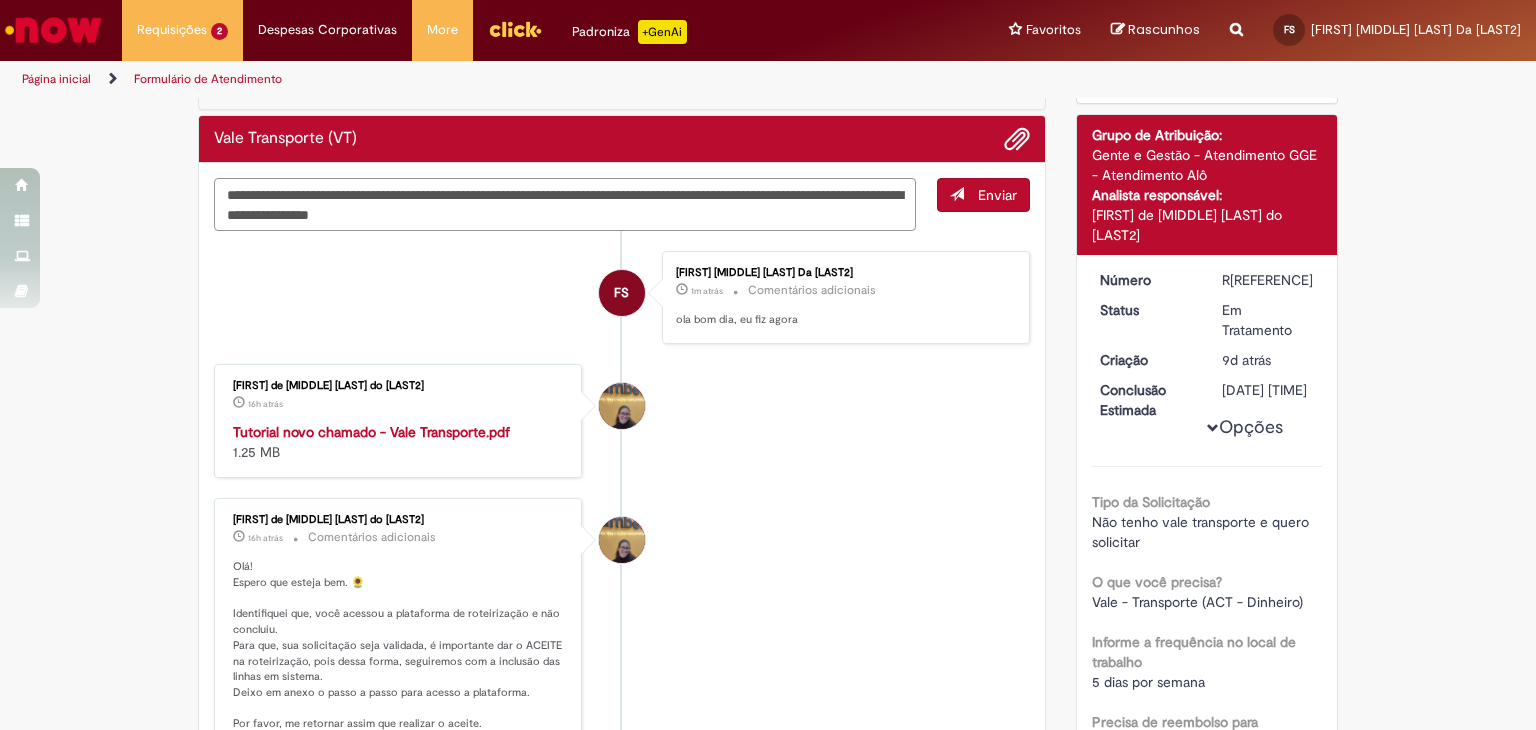 type on "**********" 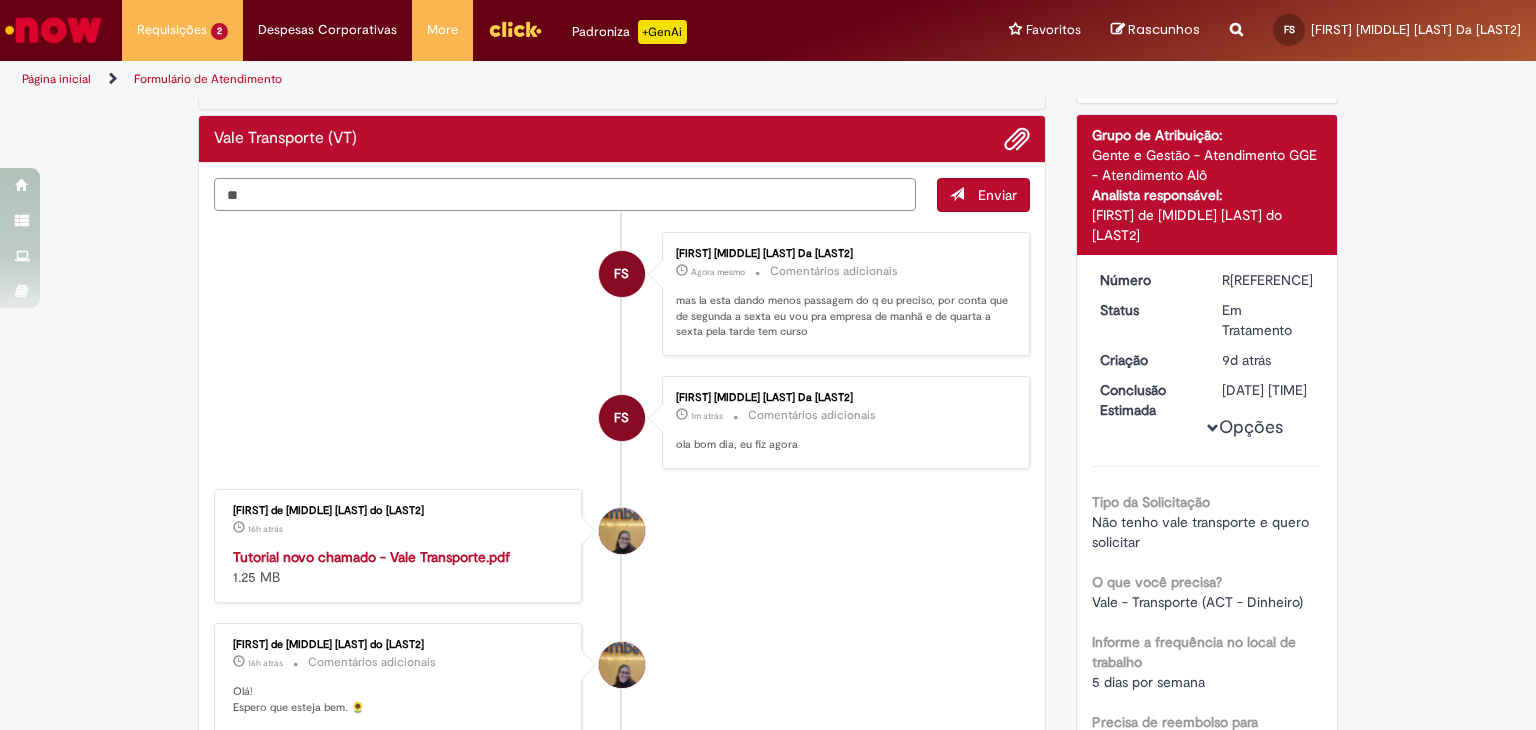 type on "*" 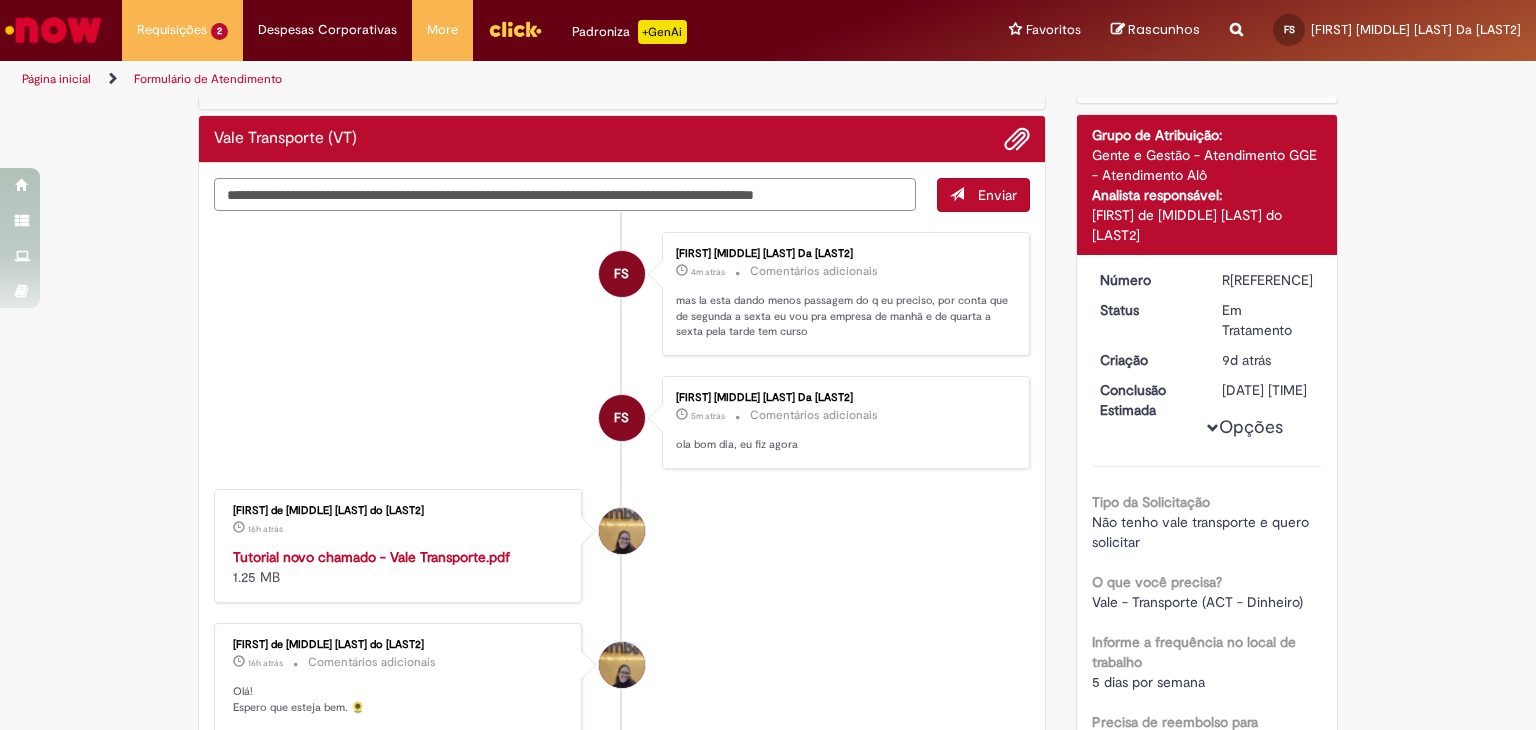 drag, startPoint x: 863, startPoint y: 202, endPoint x: 335, endPoint y: 208, distance: 528.0341 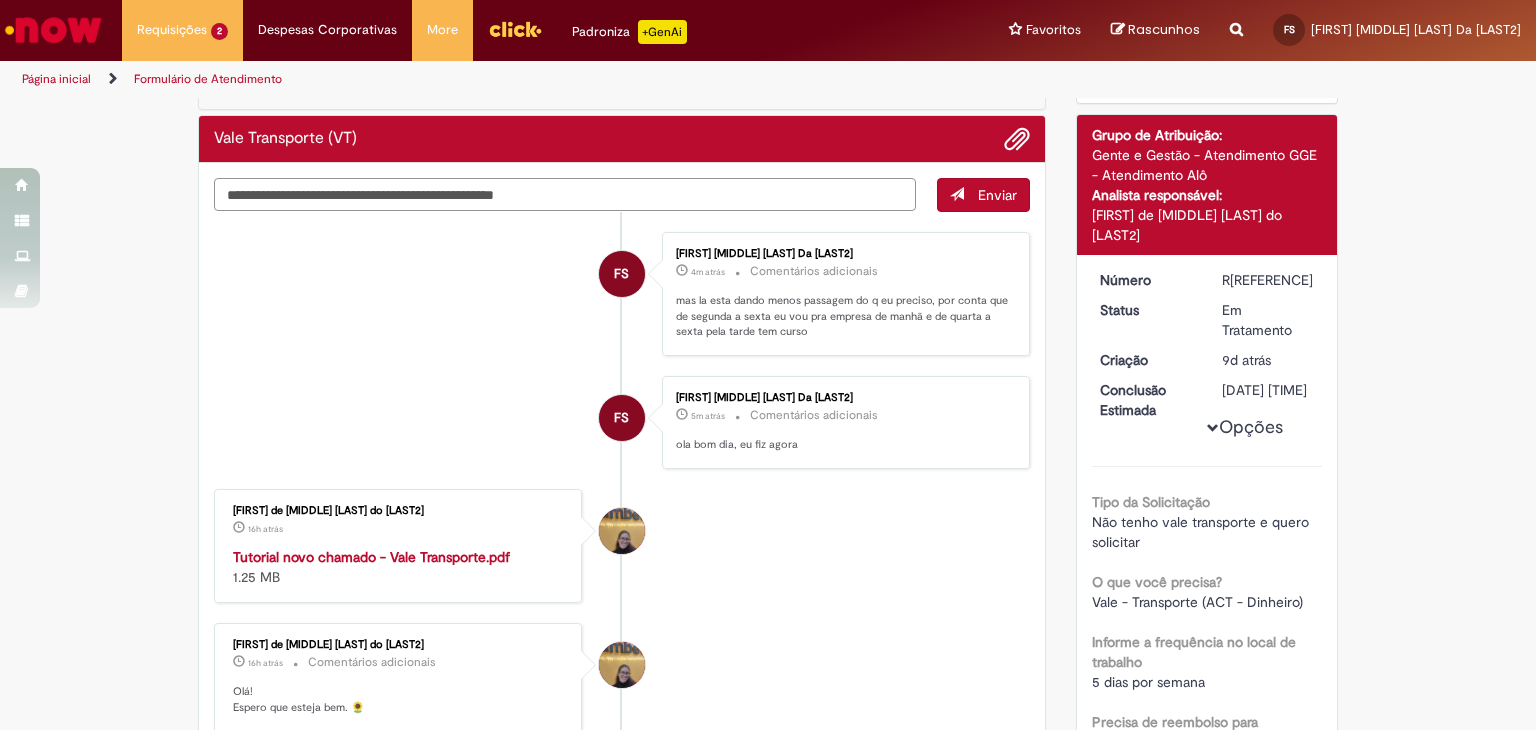 drag, startPoint x: 520, startPoint y: 191, endPoint x: 532, endPoint y: 197, distance: 13.416408 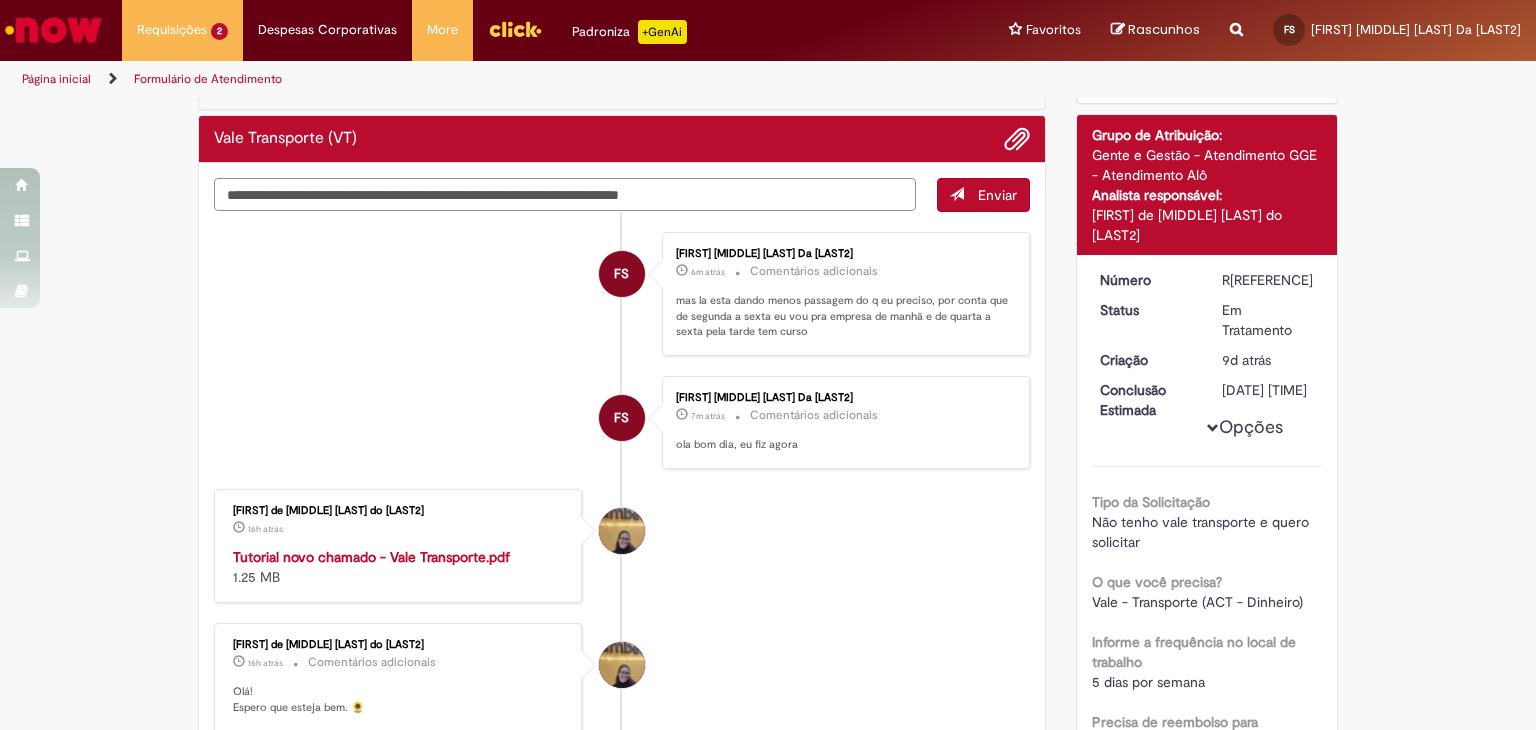 type on "**********" 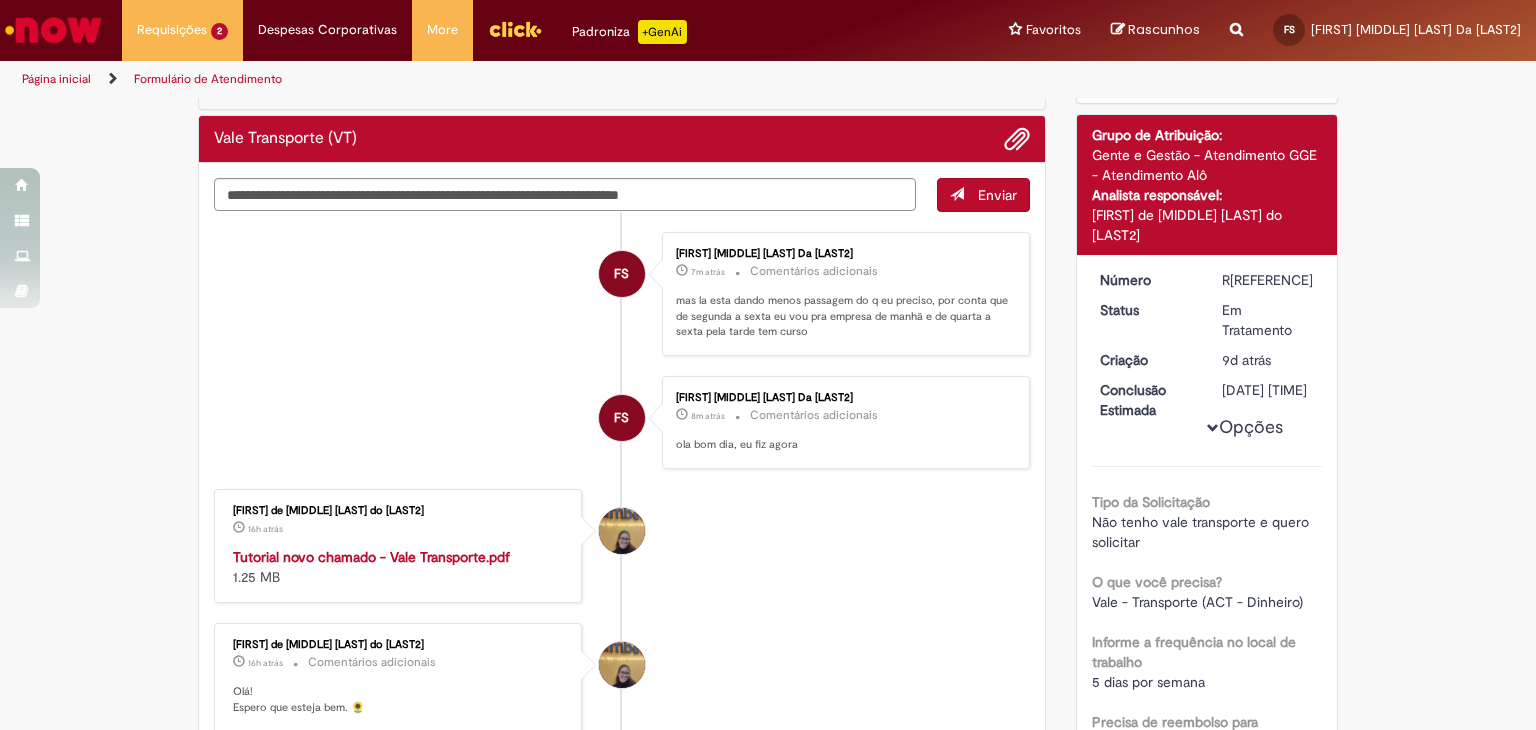 click on "Enviar" at bounding box center [983, 195] 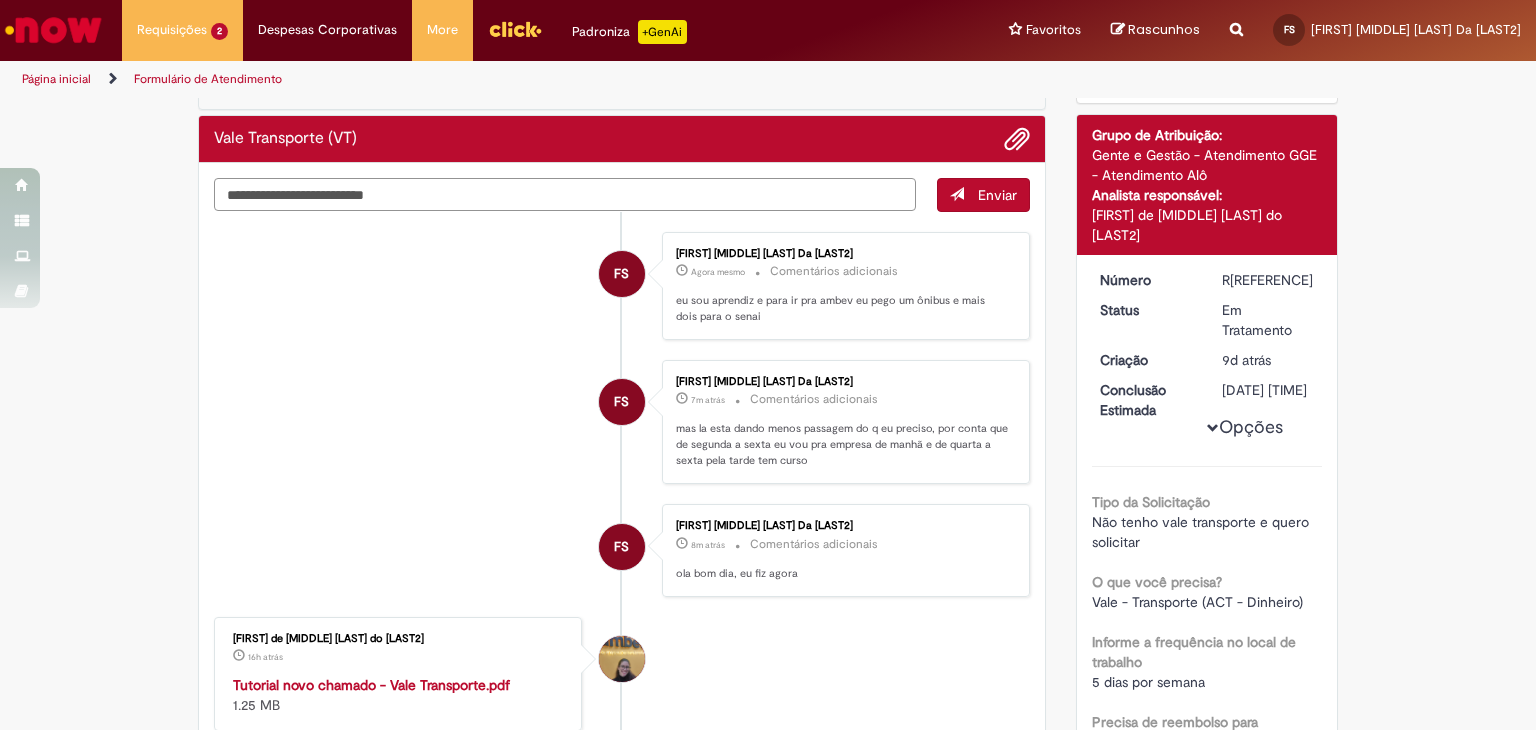 drag, startPoint x: 588, startPoint y: 188, endPoint x: 599, endPoint y: 189, distance: 11.045361 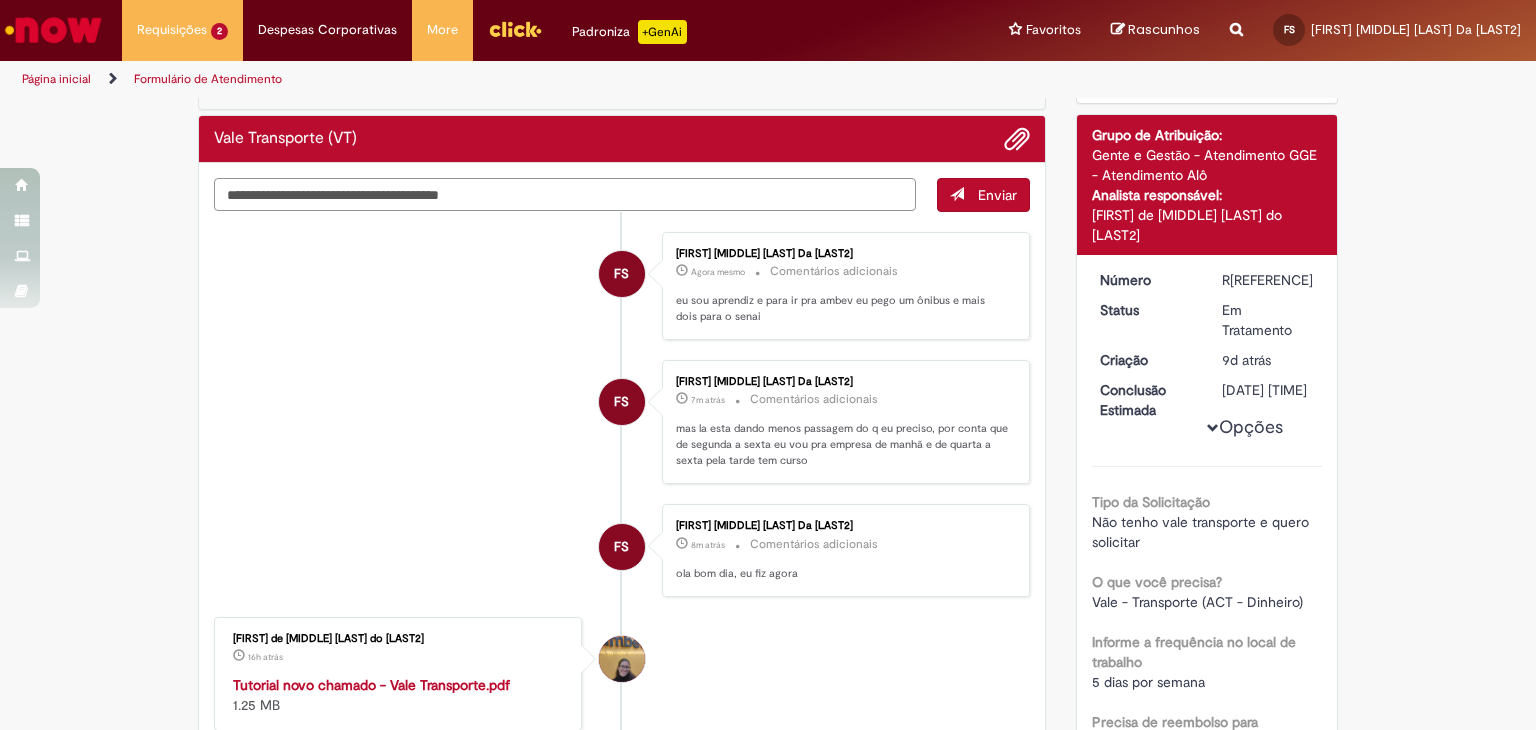 click on "**********" at bounding box center [565, 195] 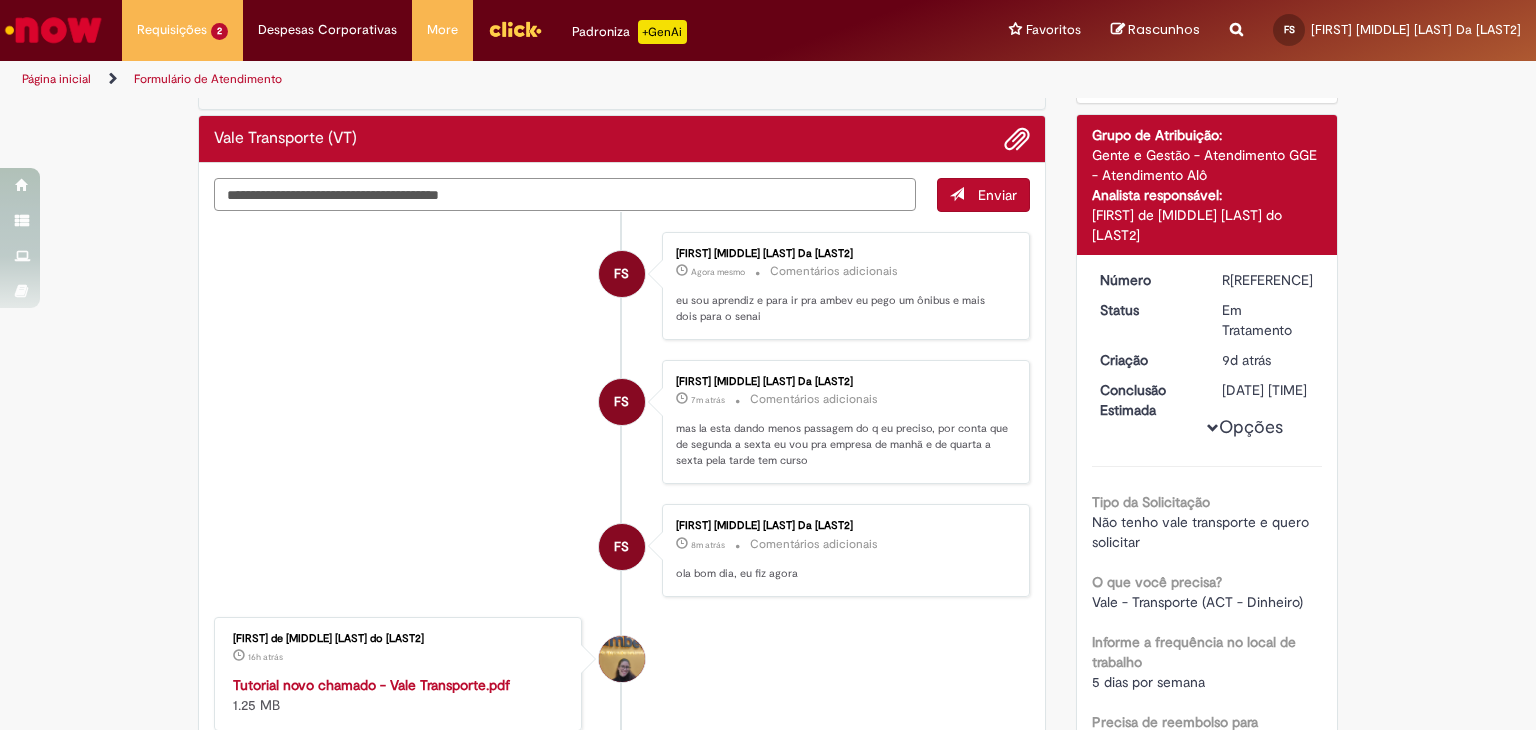 click on "**********" at bounding box center (565, 195) 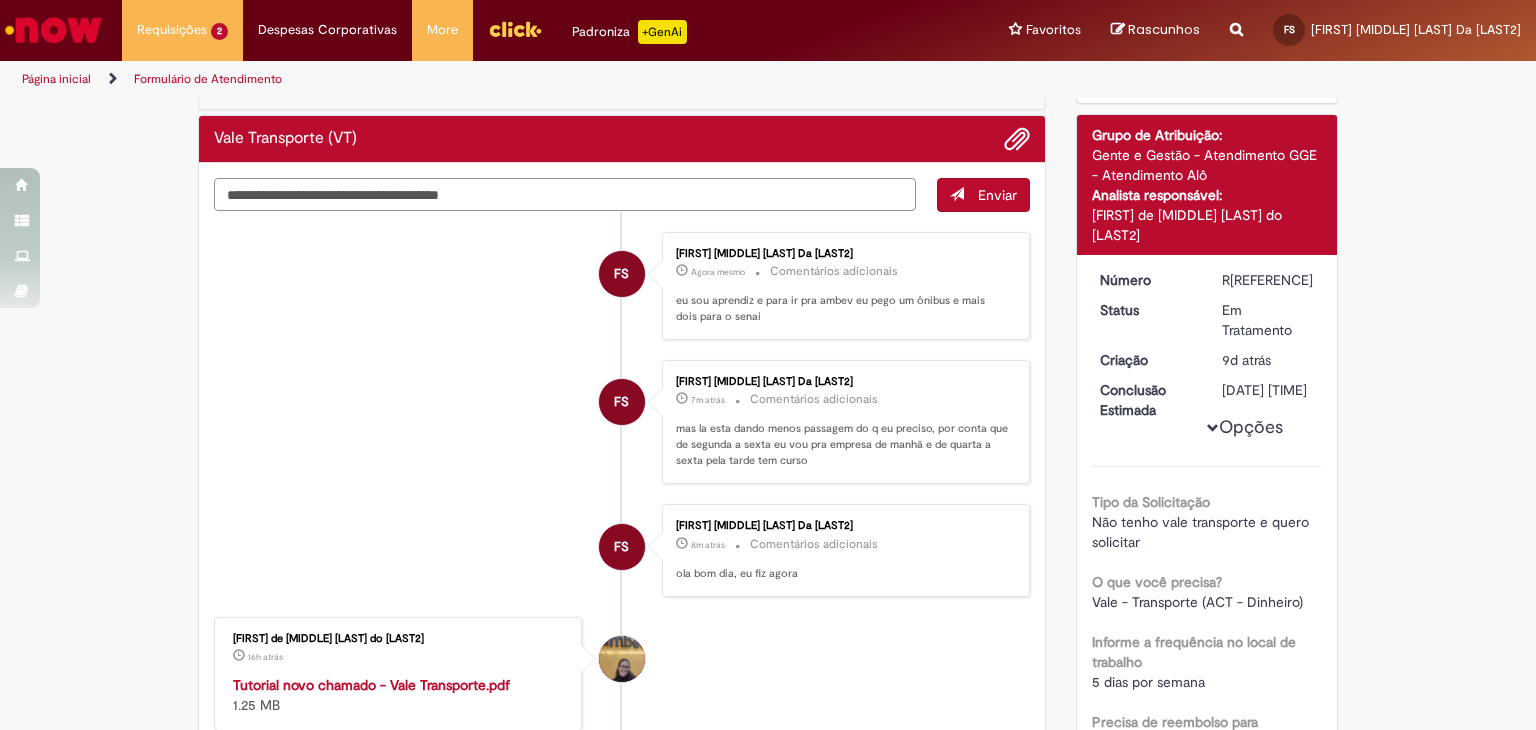 click on "**********" at bounding box center (565, 195) 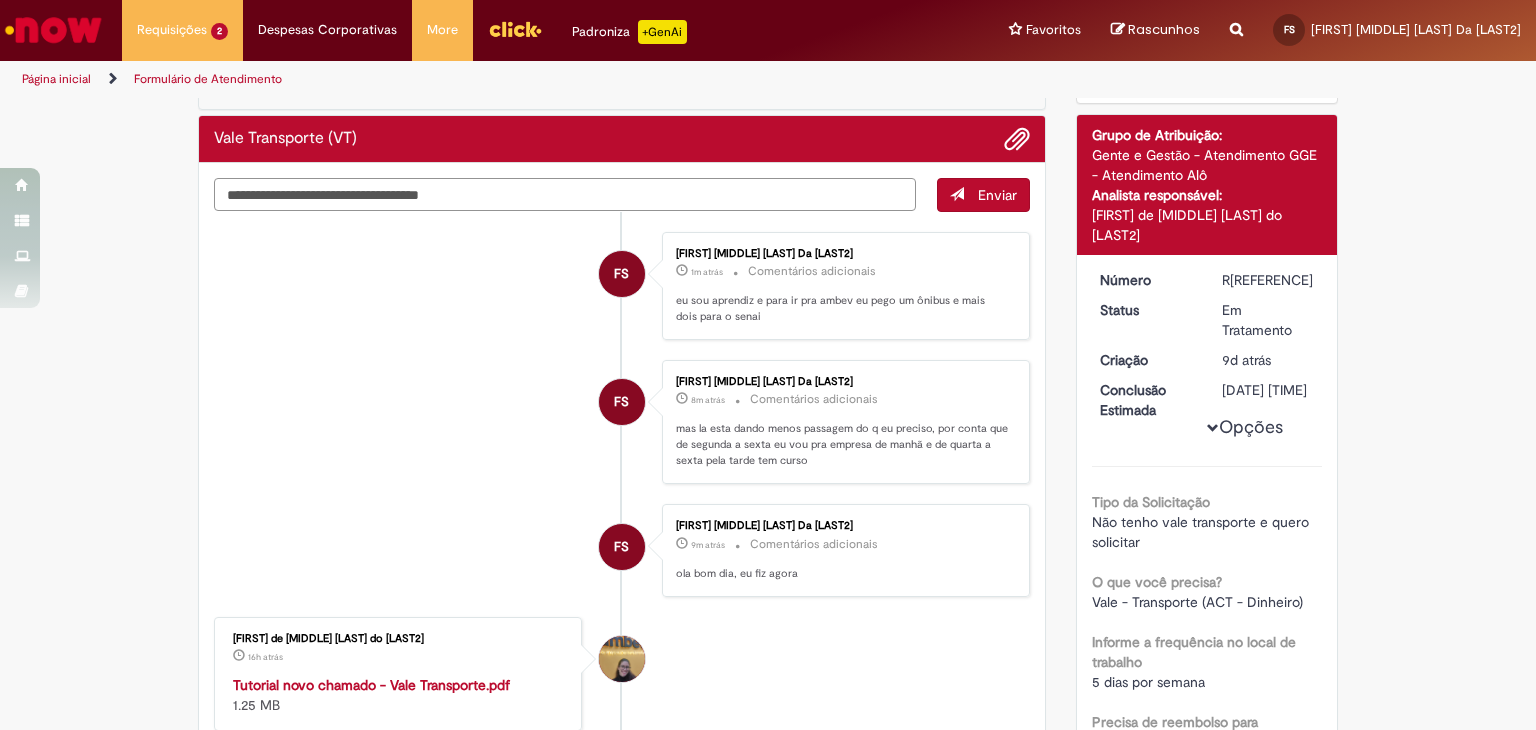 type on "**********" 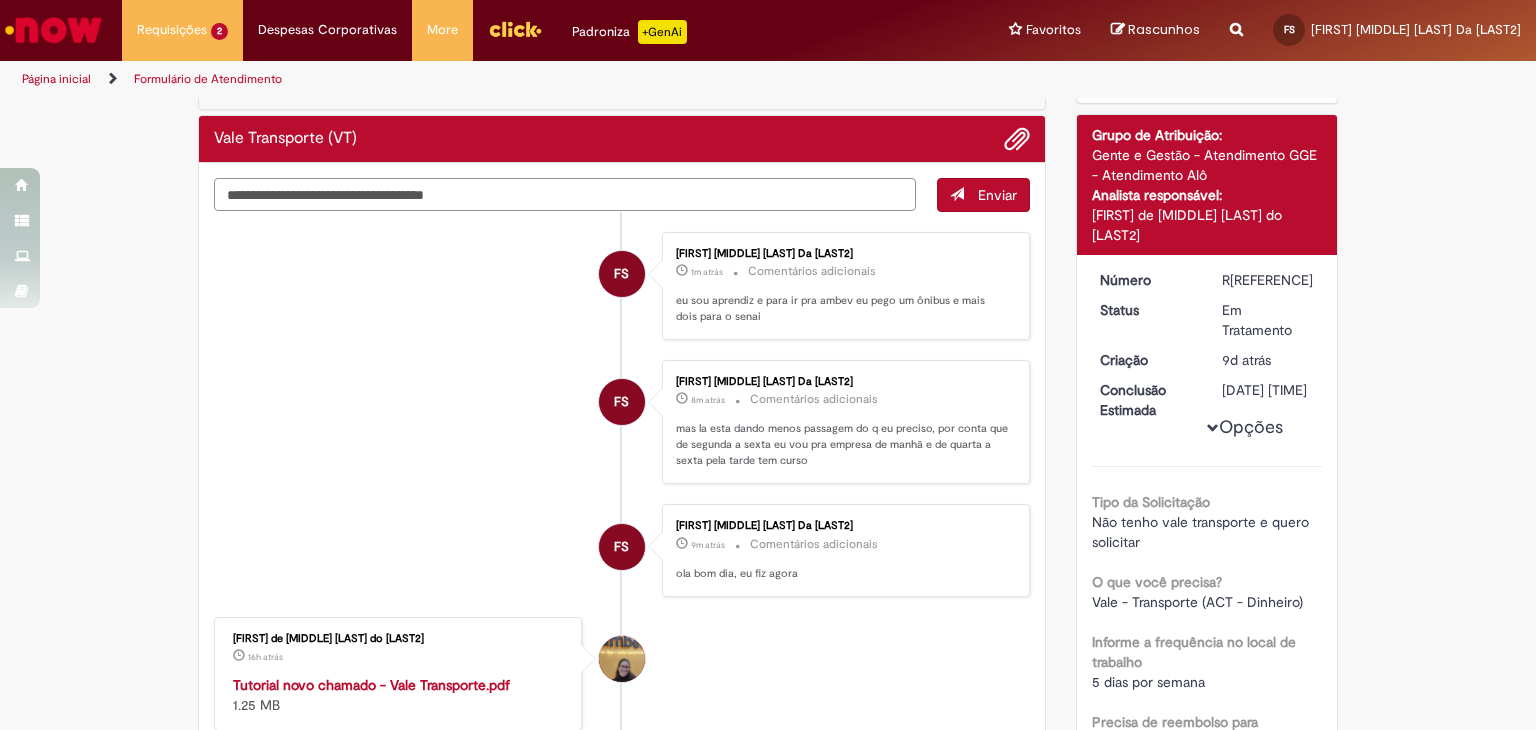 drag, startPoint x: 458, startPoint y: 185, endPoint x: 491, endPoint y: 212, distance: 42.638012 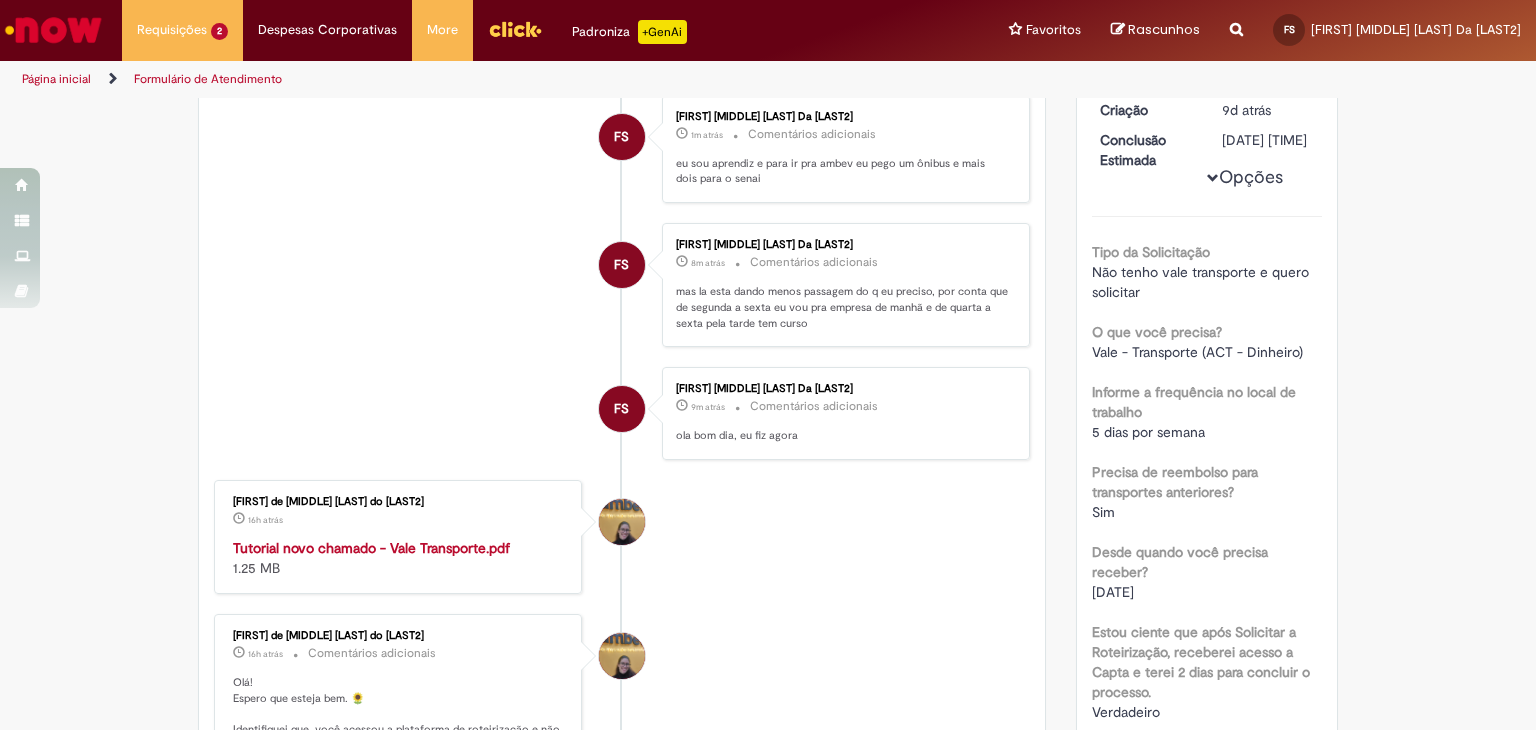 scroll, scrollTop: 0, scrollLeft: 0, axis: both 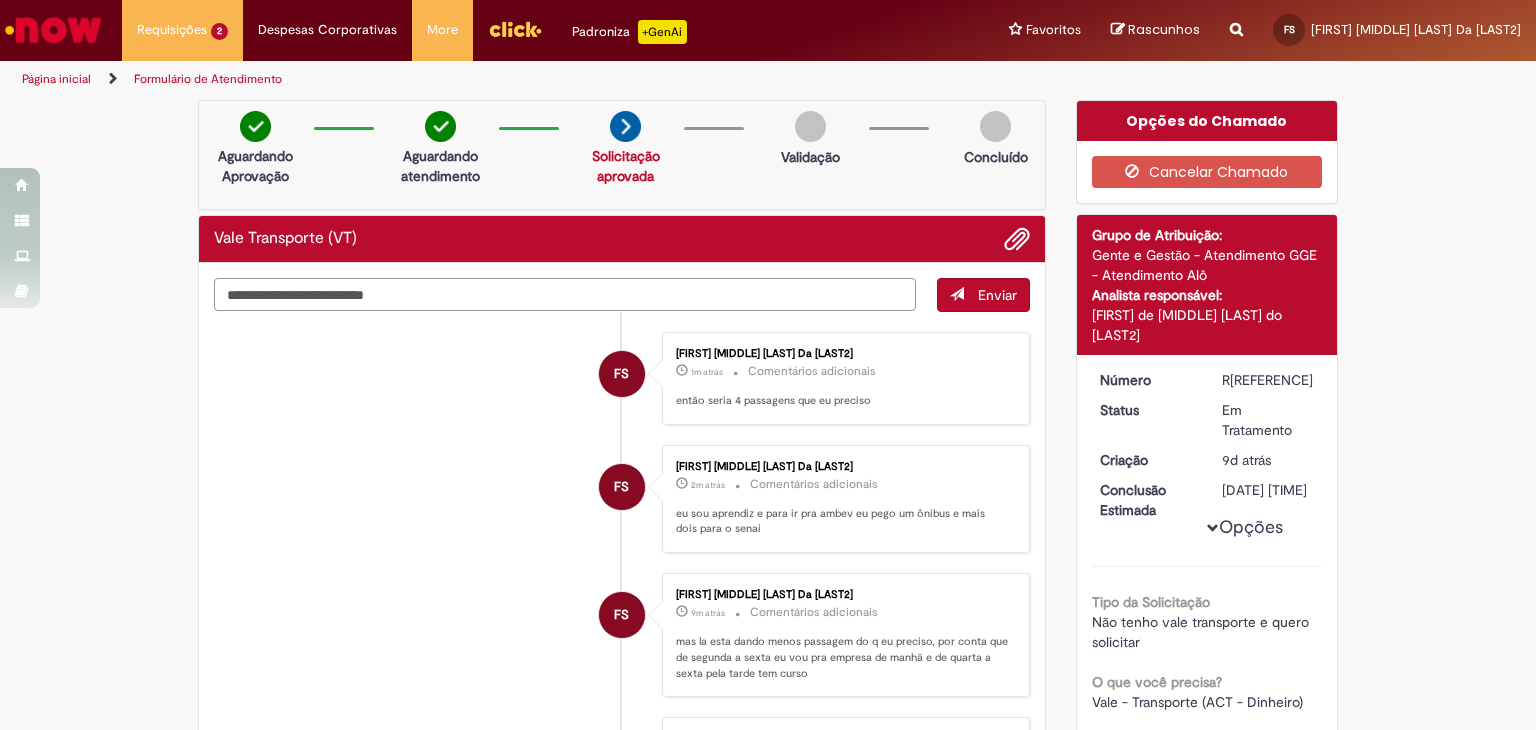 click at bounding box center (565, 295) 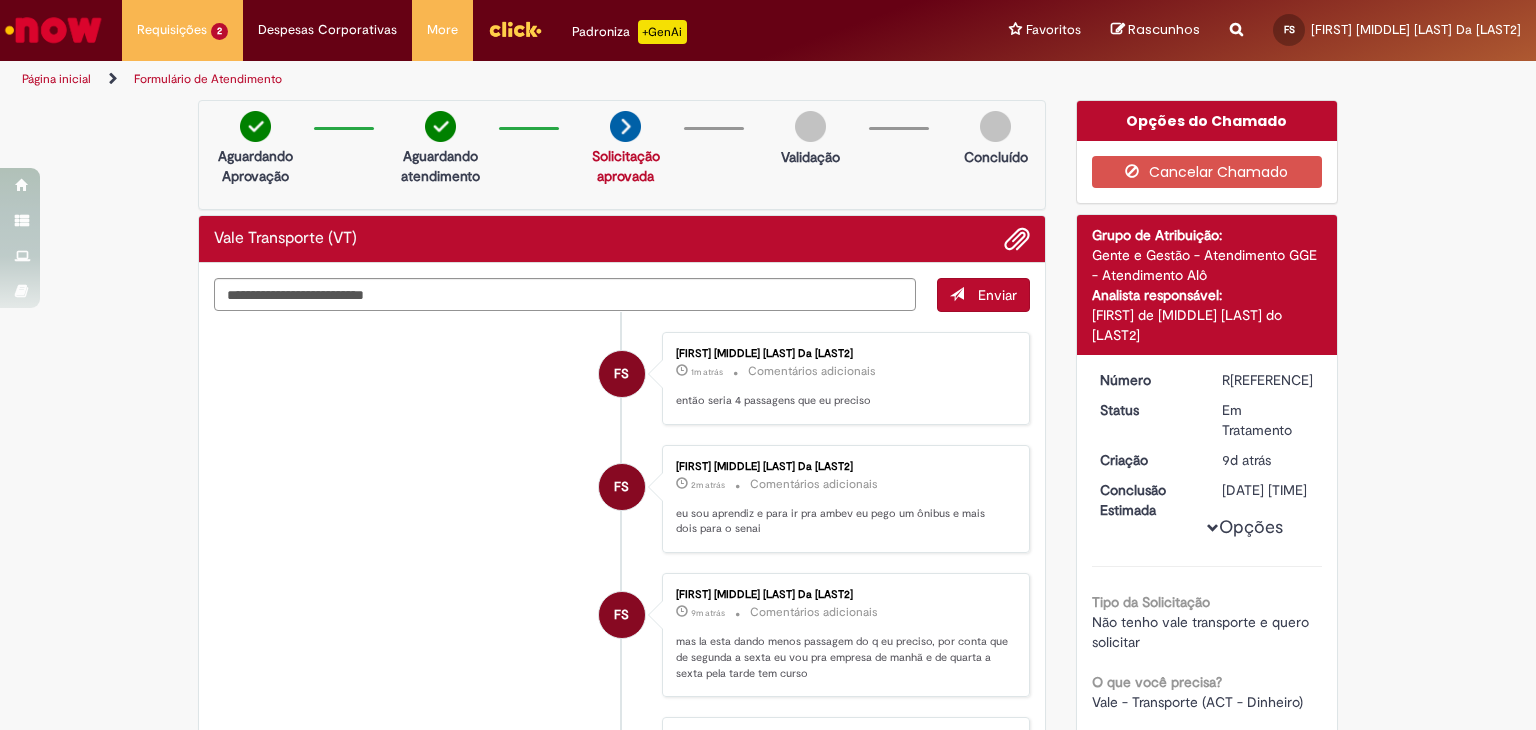 drag, startPoint x: 771, startPoint y: 639, endPoint x: 630, endPoint y: 578, distance: 153.62943 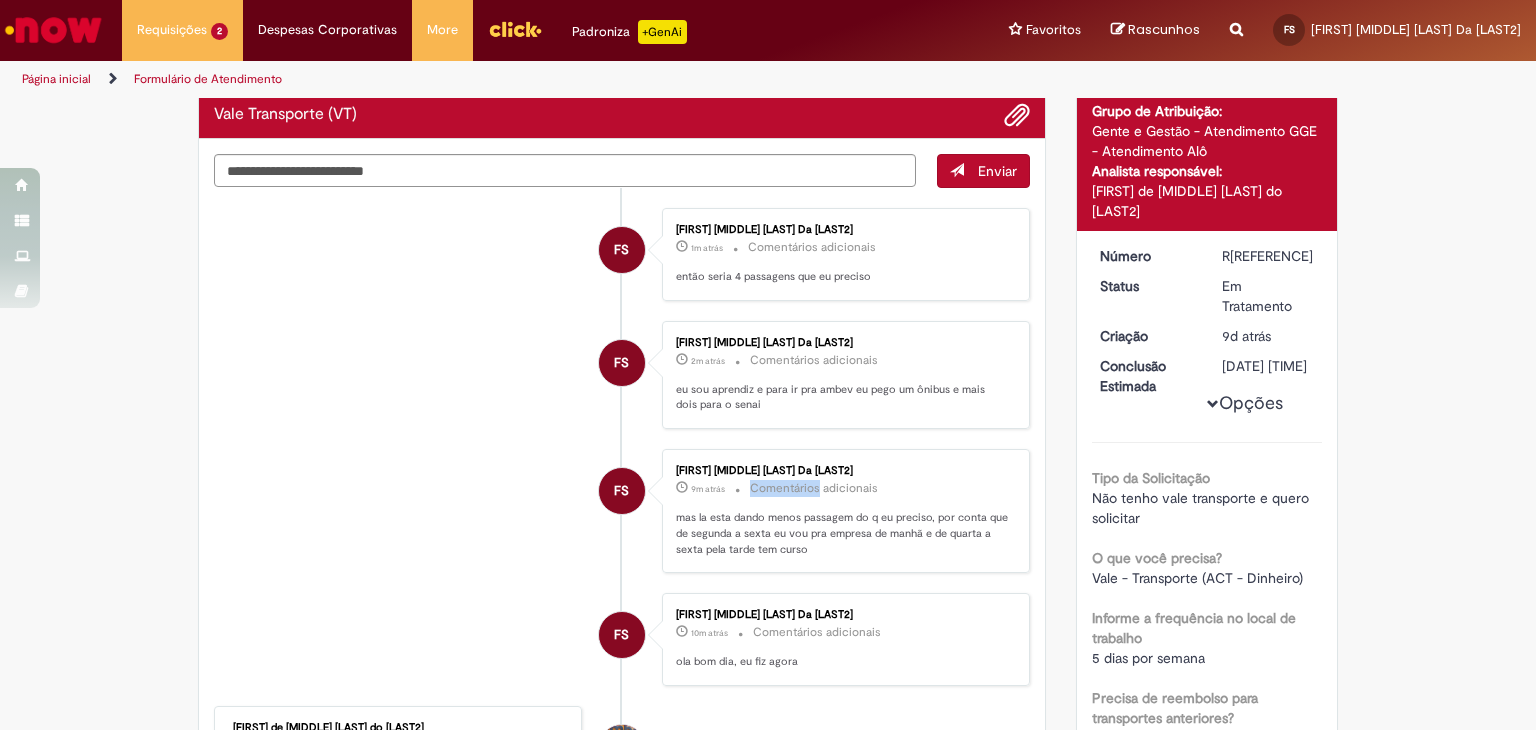 scroll, scrollTop: 400, scrollLeft: 0, axis: vertical 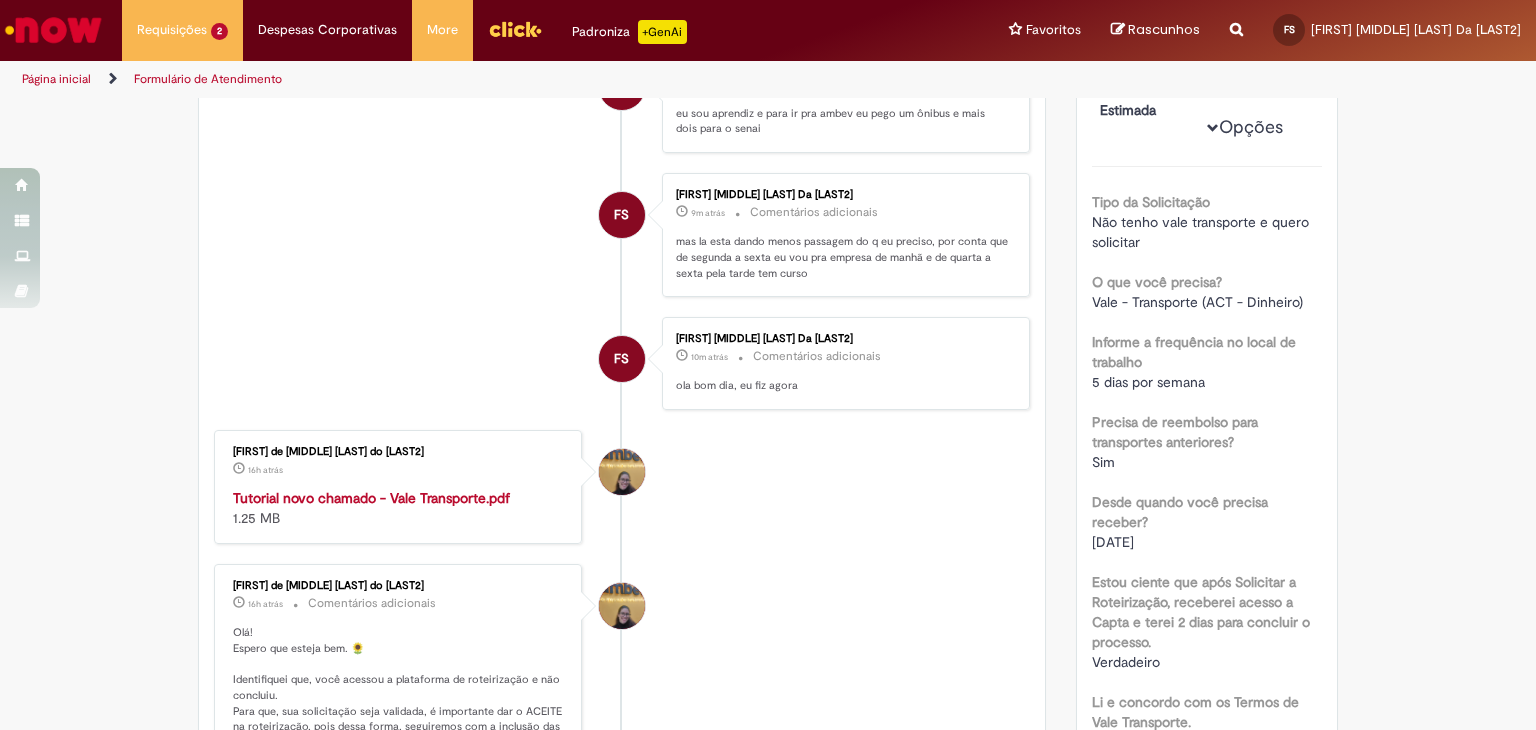 click on "[FIRST] [MIDDLE] [LAST] Da [LAST2]
9m atrás 9 minutos atrás     Comentários adicionais
mas la esta dando menos passagem do q eu preciso, por conta que de segunda a sexta eu vou pra empresa de manhã e de quarta a sexta pela tarde tem curso" at bounding box center (846, 235) 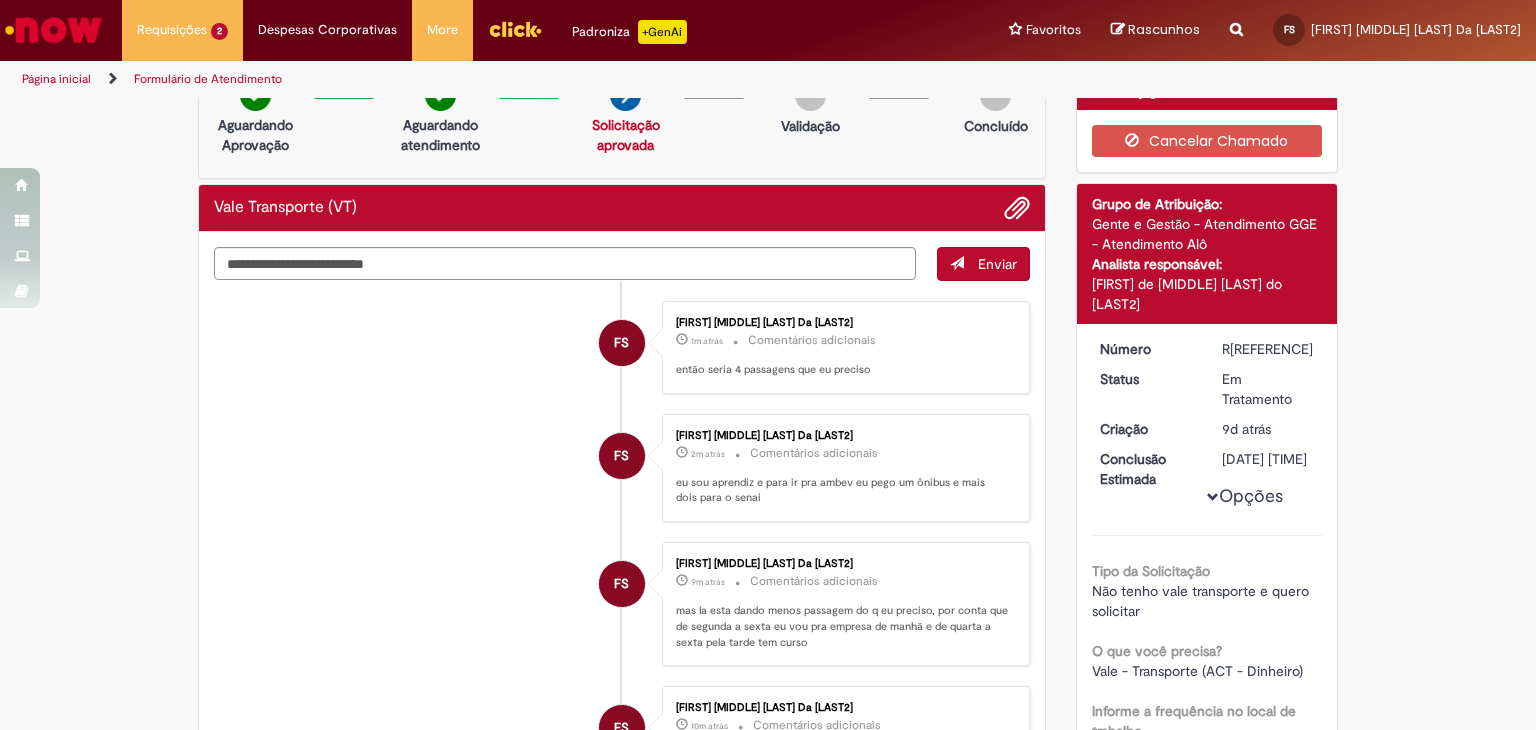 scroll, scrollTop: 0, scrollLeft: 0, axis: both 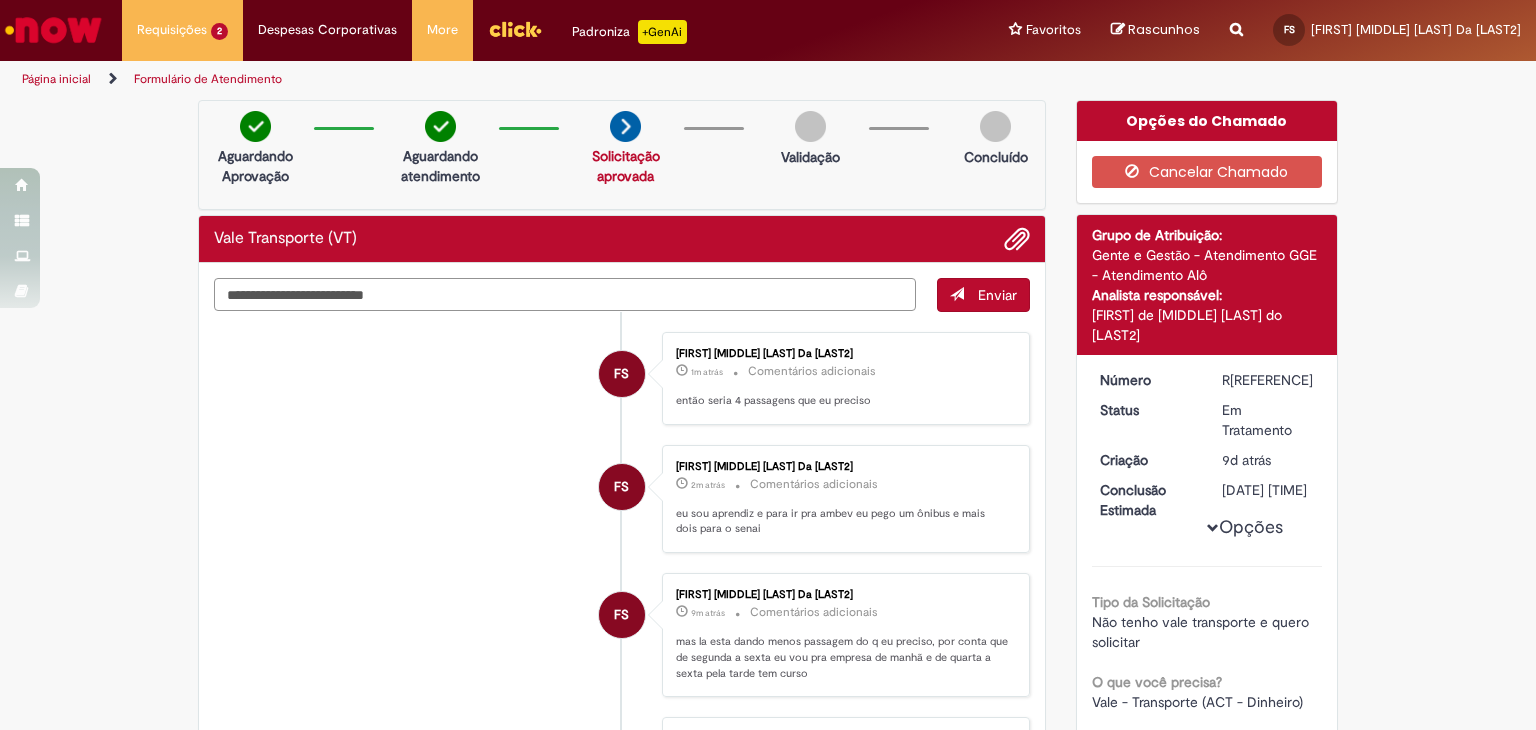 click at bounding box center [565, 295] 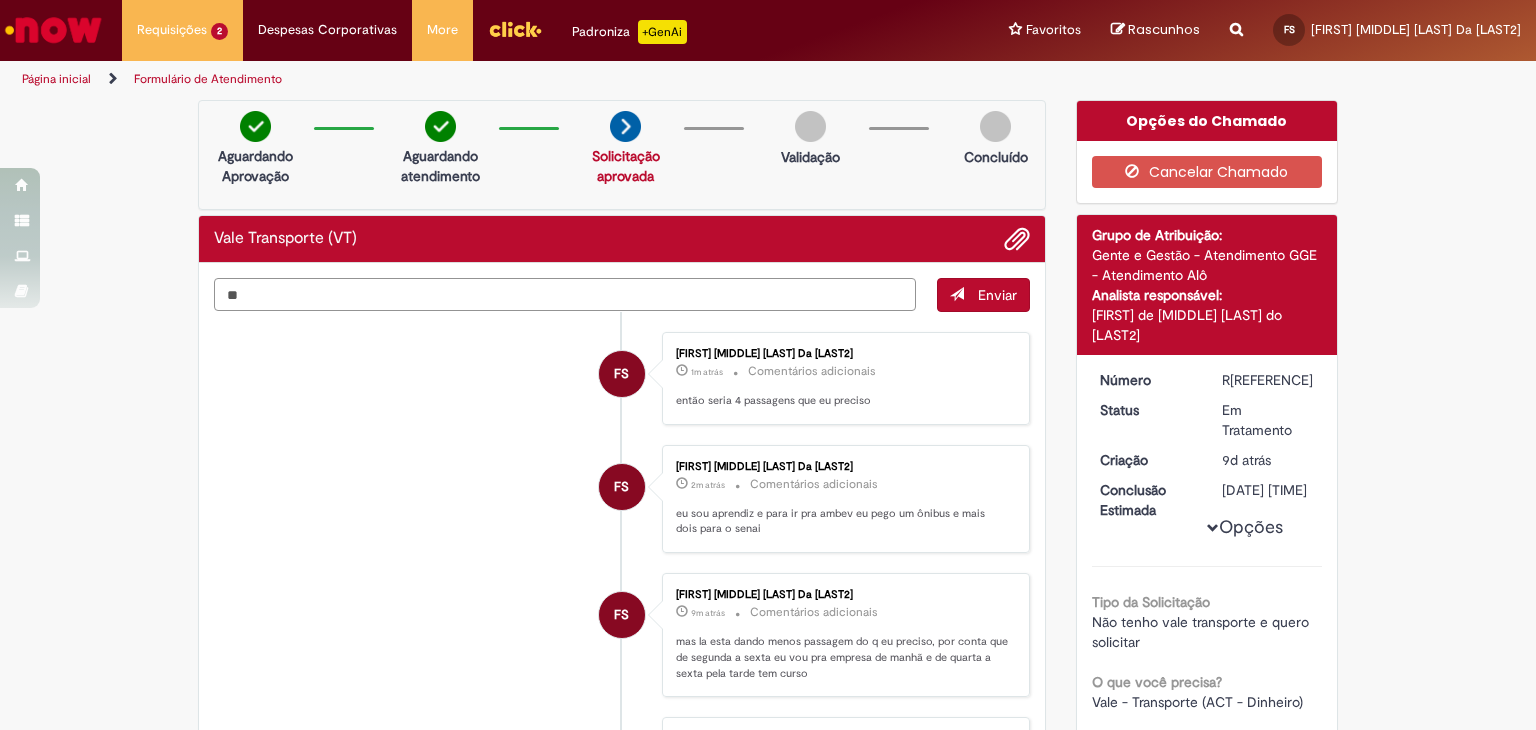 type on "*" 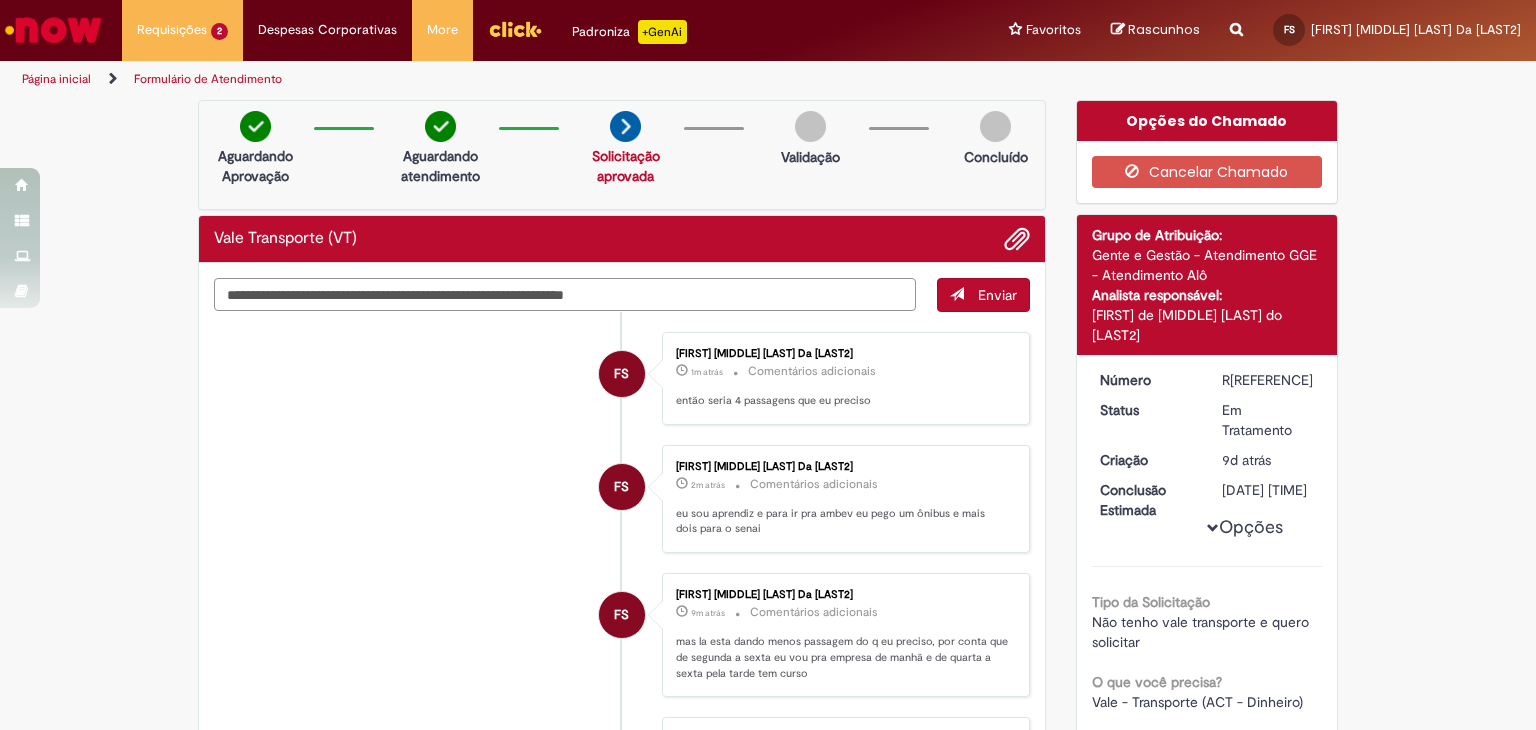type on "**********" 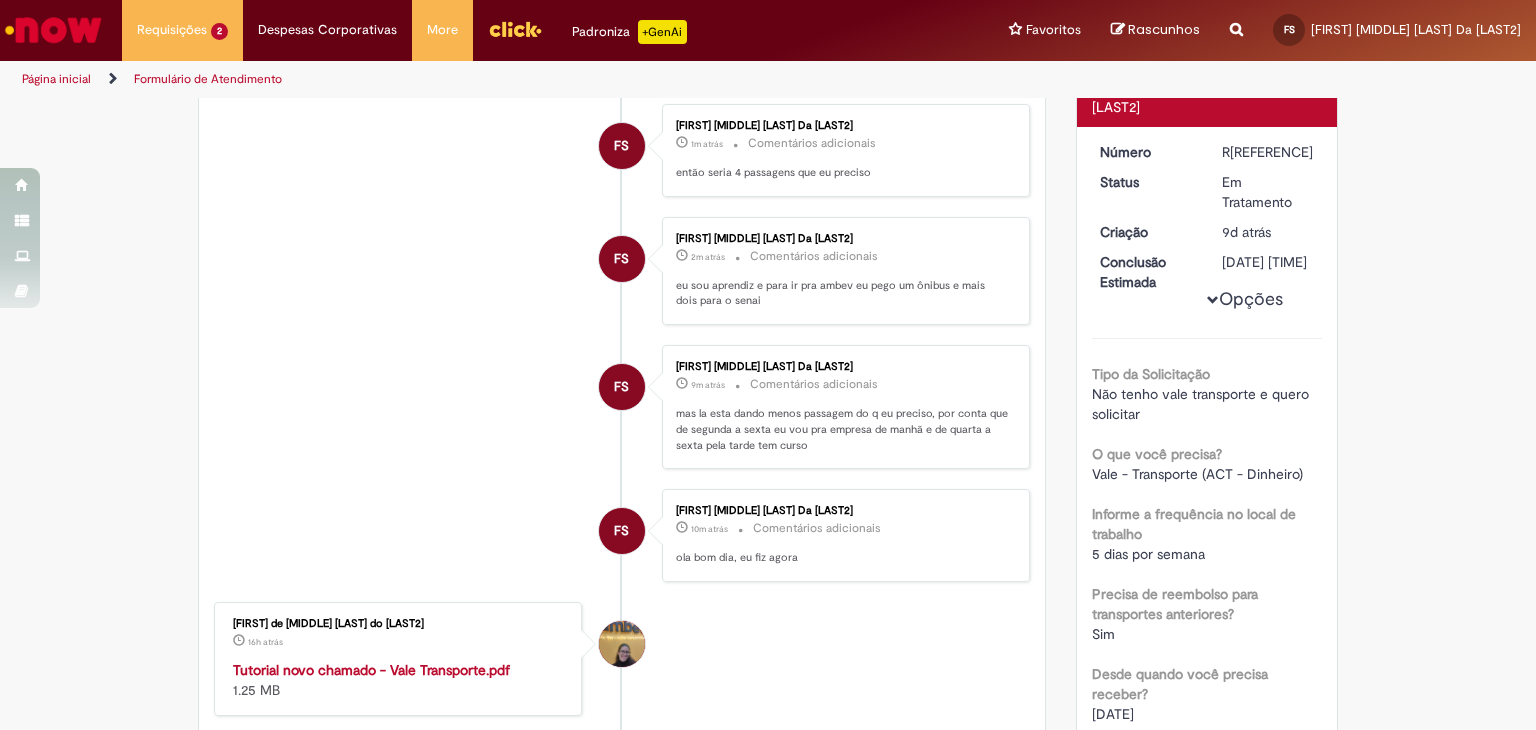 scroll, scrollTop: 600, scrollLeft: 0, axis: vertical 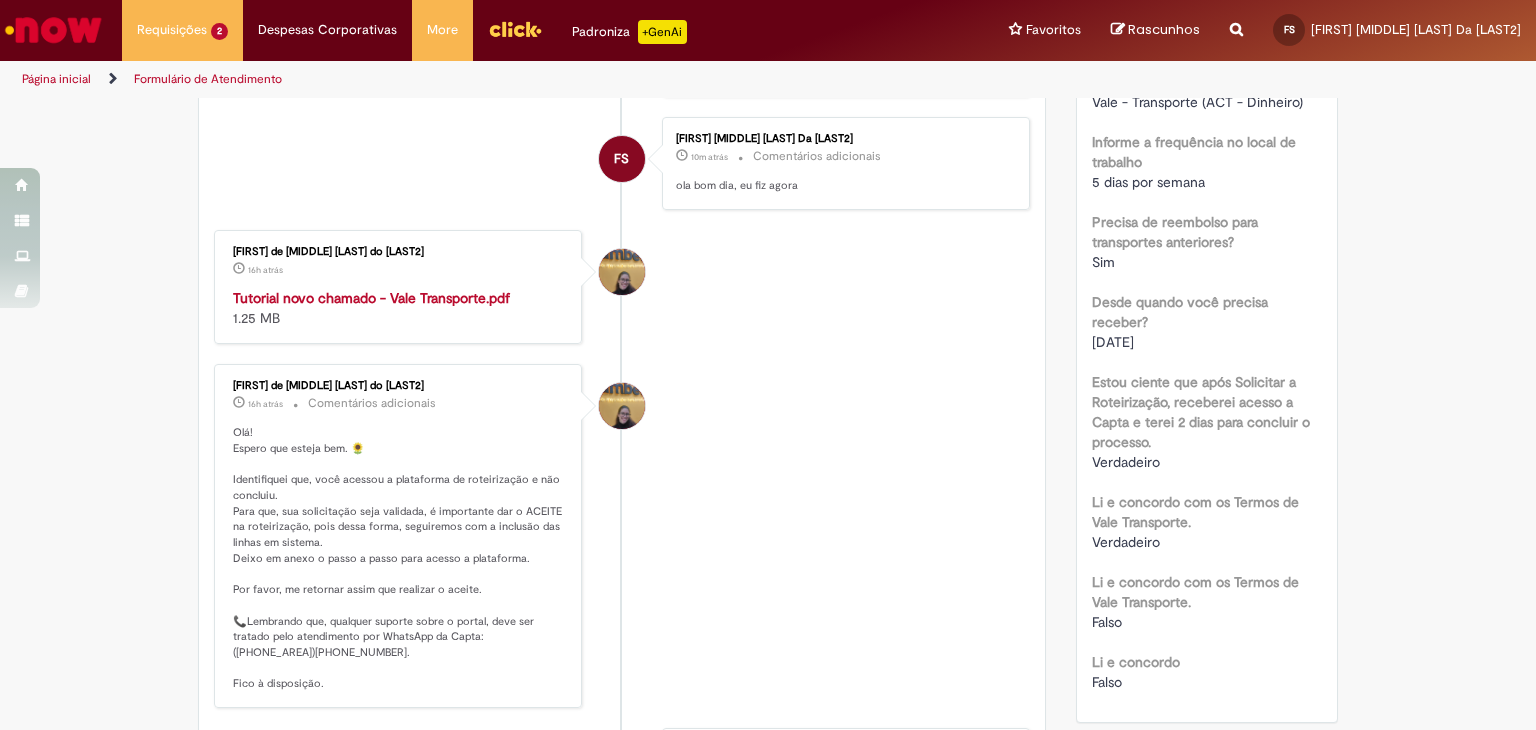 type 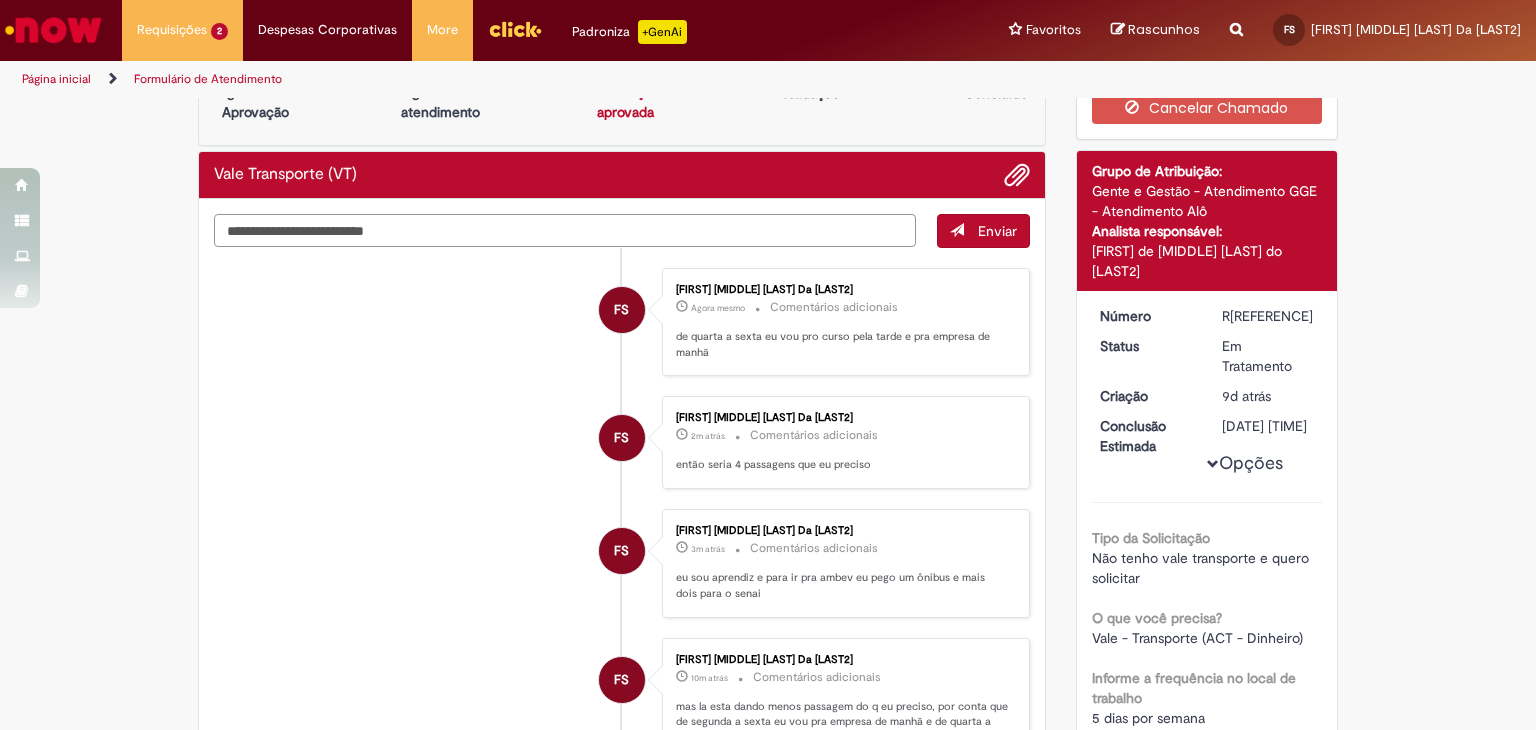 scroll, scrollTop: 0, scrollLeft: 0, axis: both 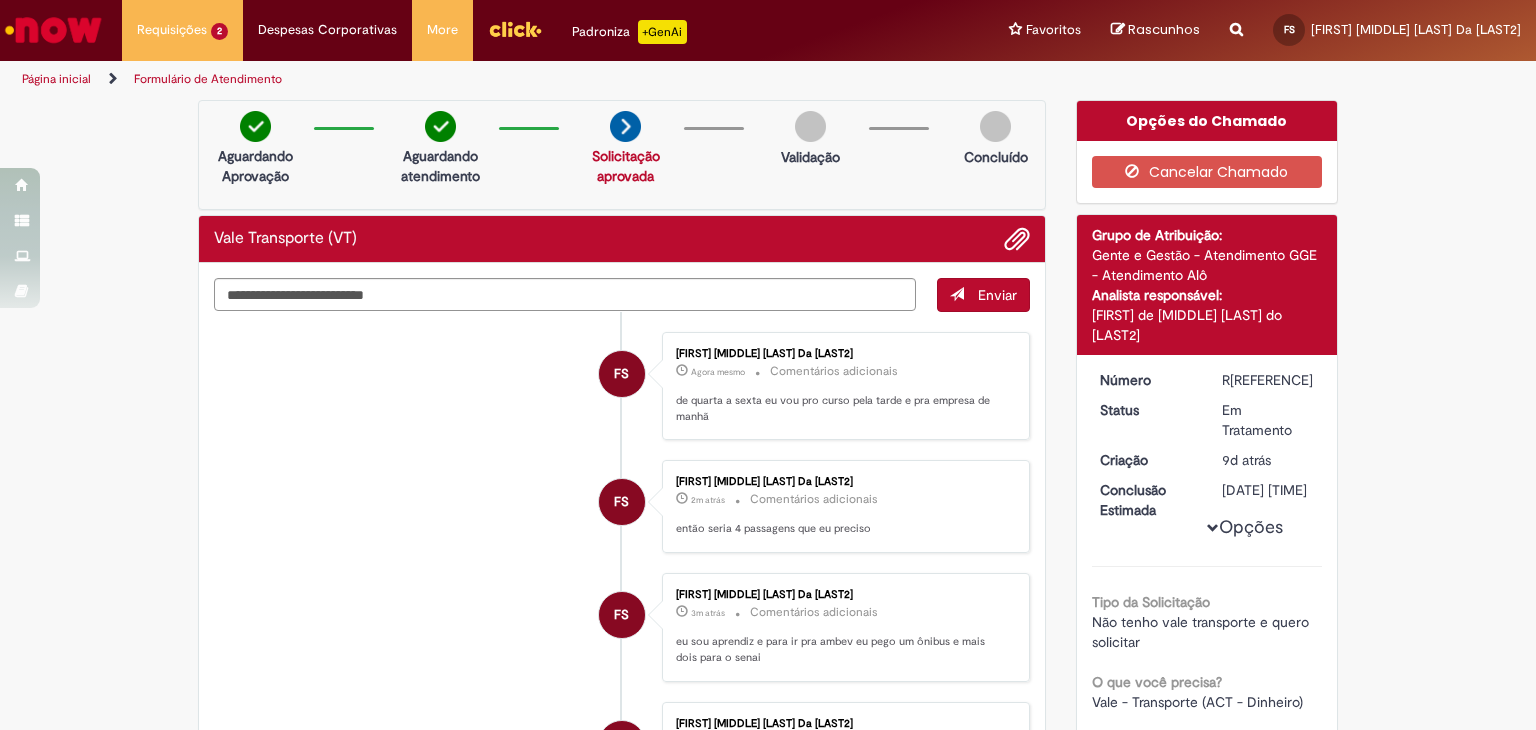 click on "Aguardando Aprovação
Aguardando atendimento
Solicitação aprovada
Solicitação aprovada
Validação
Concluído" at bounding box center (622, 155) 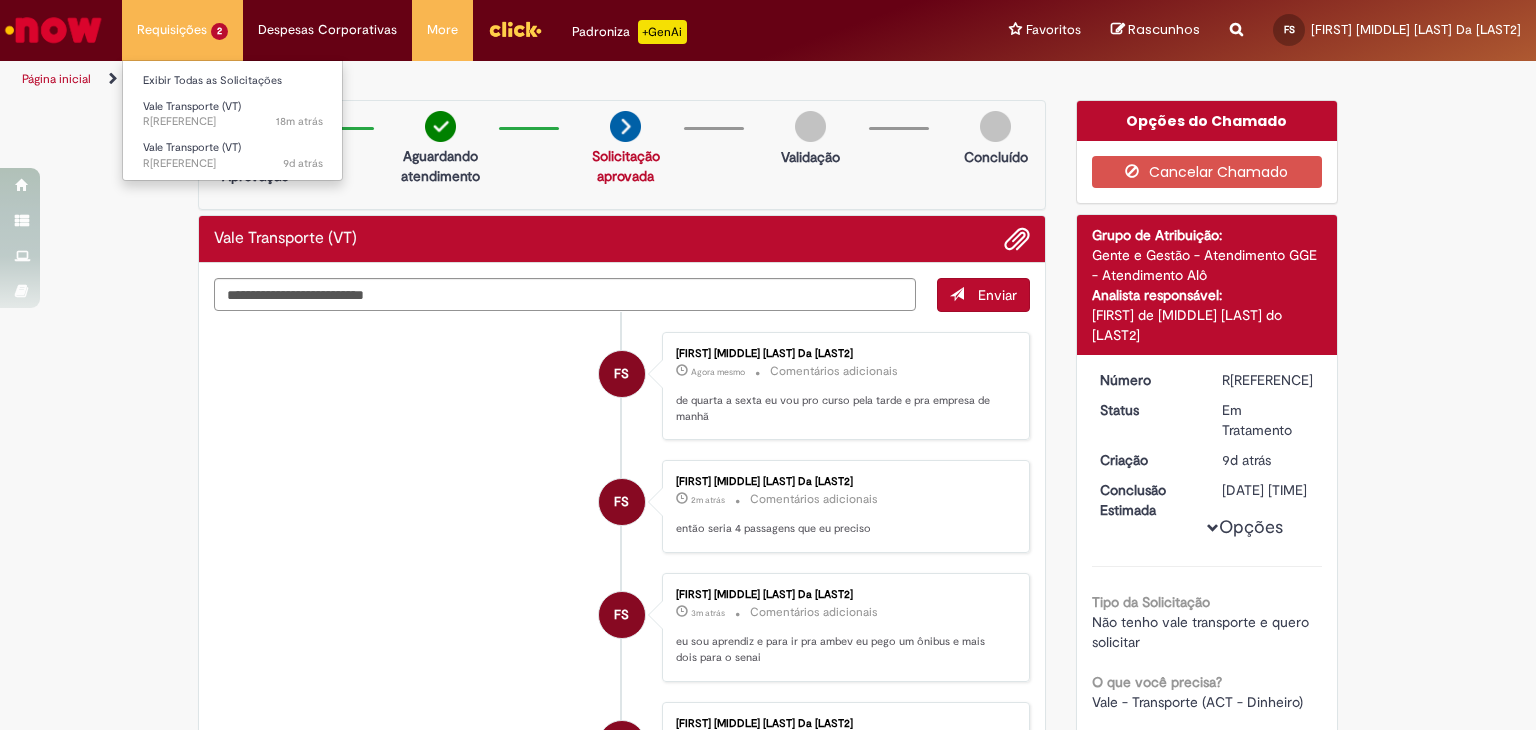 click on "Requisições   2
Exibir Todas as Solicitações
Vale Transporte (VT)
18m atrás 18 minutos atrás  R[REFERENCE]
Vale Transporte (VT)
9d atrás 9 dias atrás  R[REFERENCE]" at bounding box center [182, 30] 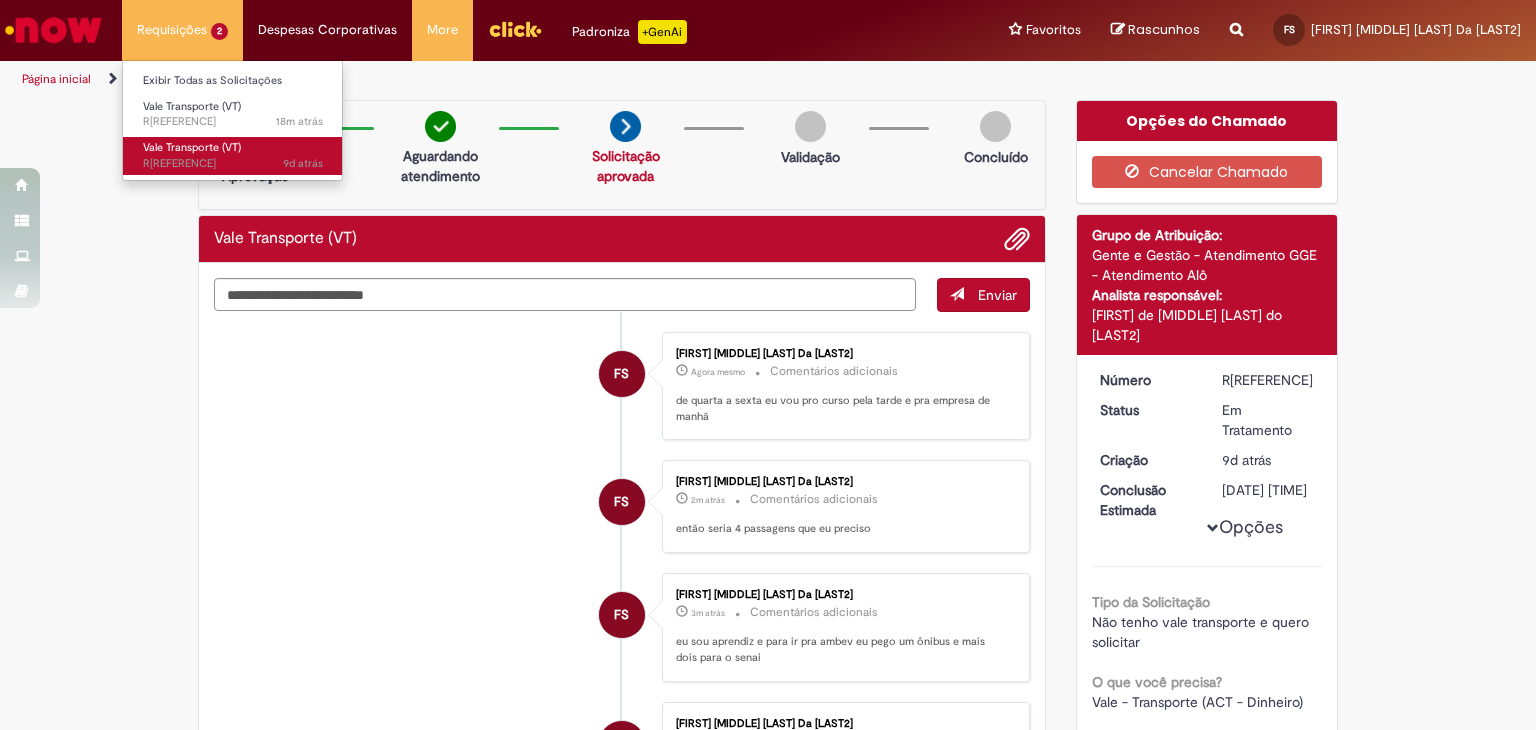 click on "9d atrás 9 dias atrás  R[REFERENCE]" at bounding box center (233, 164) 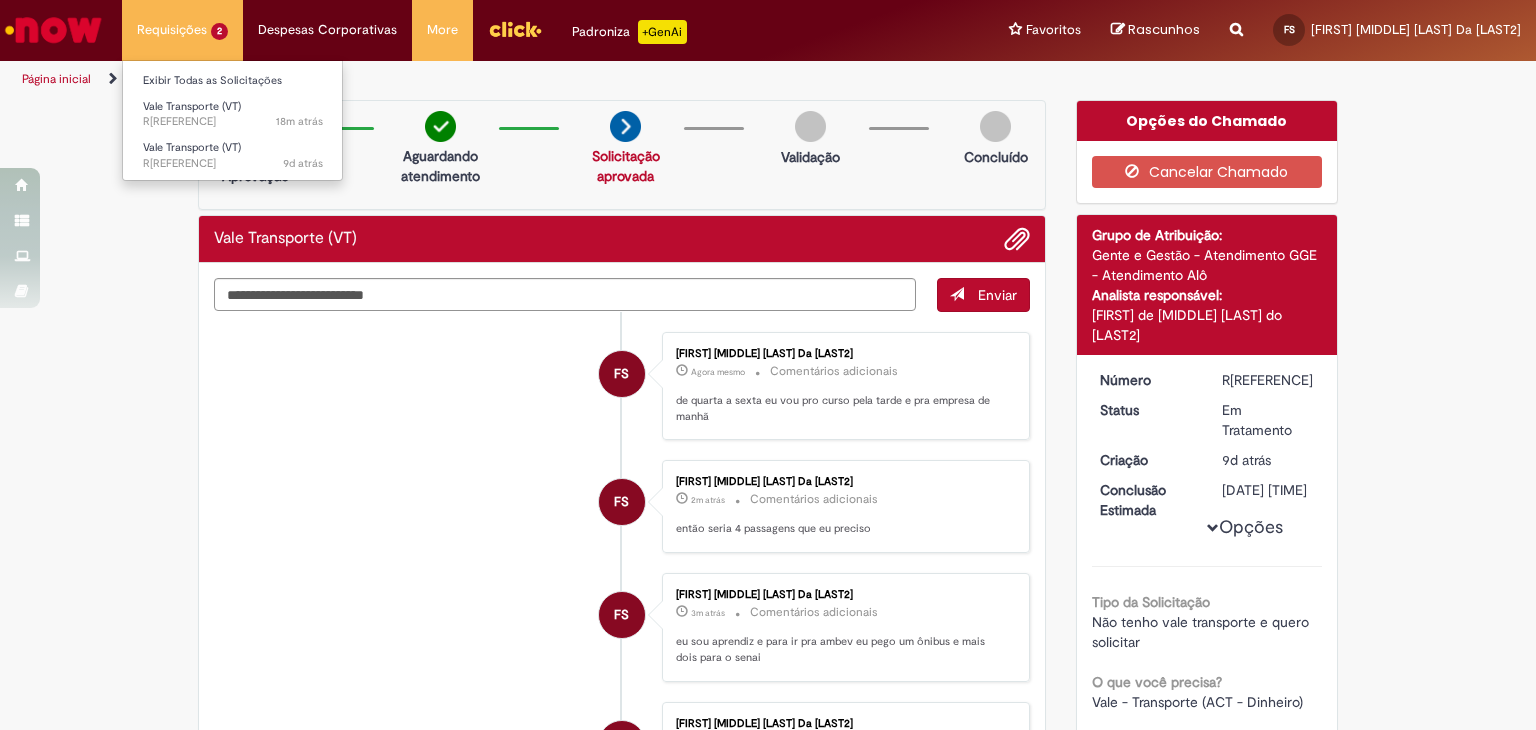 click on "Requisições   2
Exibir Todas as Solicitações
Vale Transporte (VT)
18m atrás 18 minutos atrás  R[REFERENCE]
Vale Transporte (VT)
9d atrás 9 dias atrás  R[REFERENCE]" at bounding box center [182, 30] 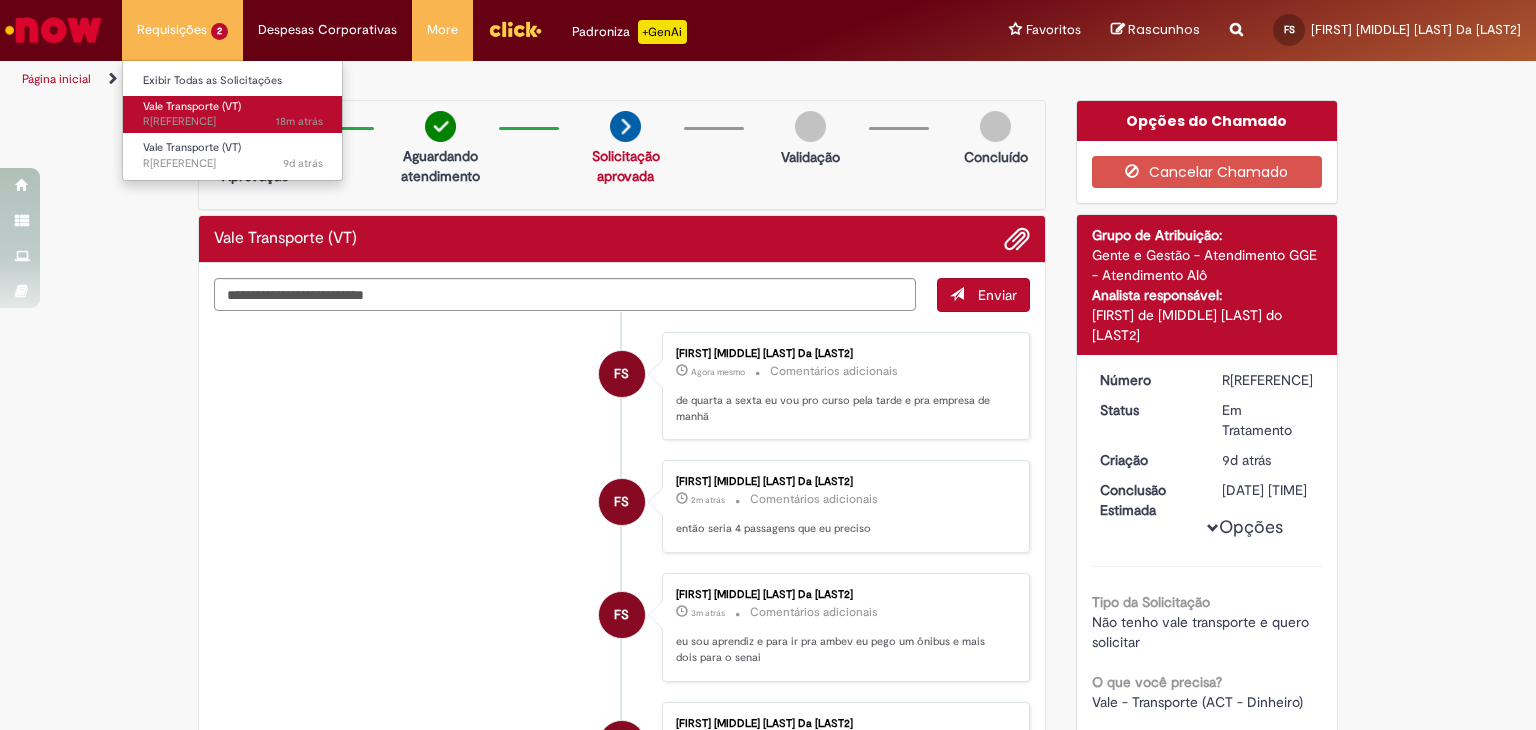 click on "Vale Transporte (VT)" at bounding box center (192, 106) 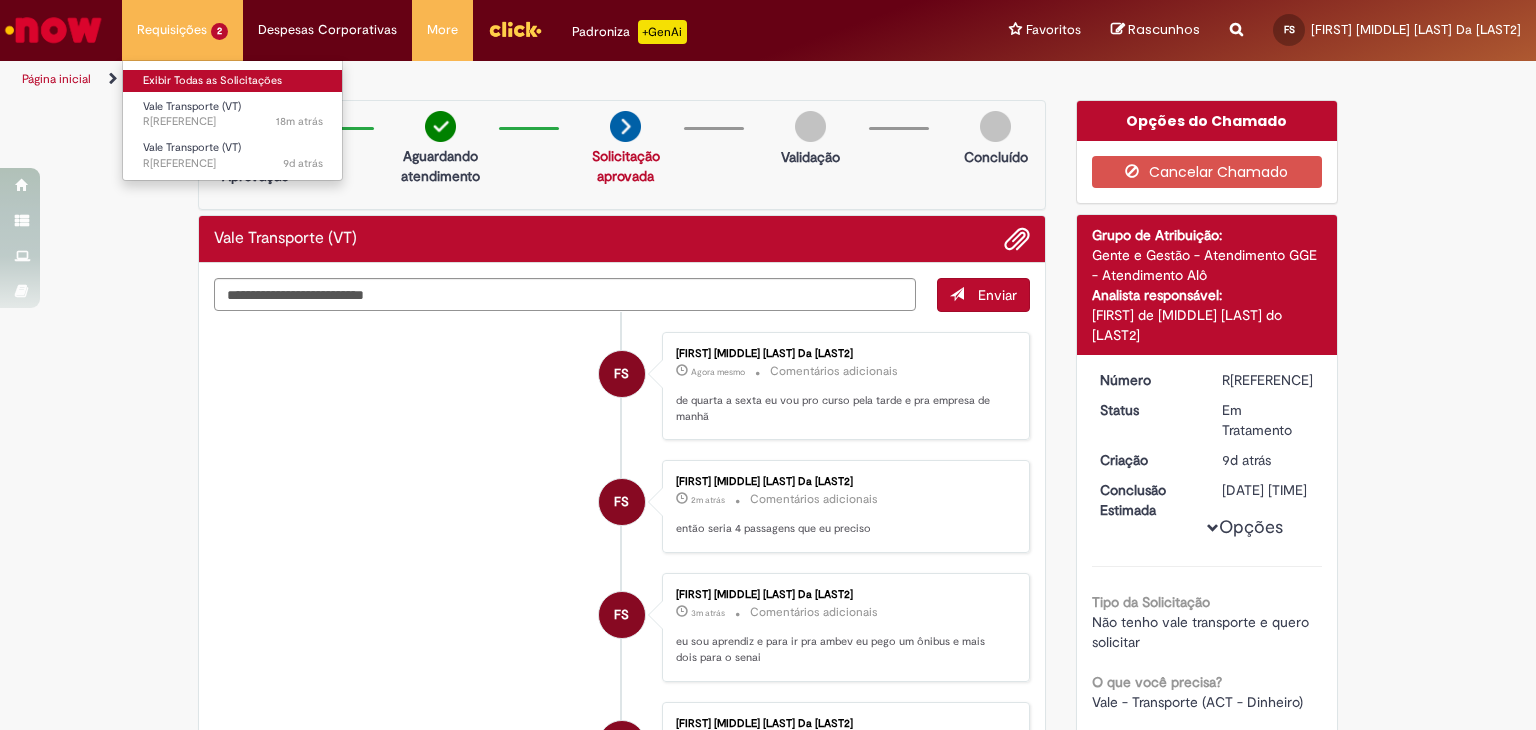 click on "Exibir Todas as Solicitações" at bounding box center [233, 81] 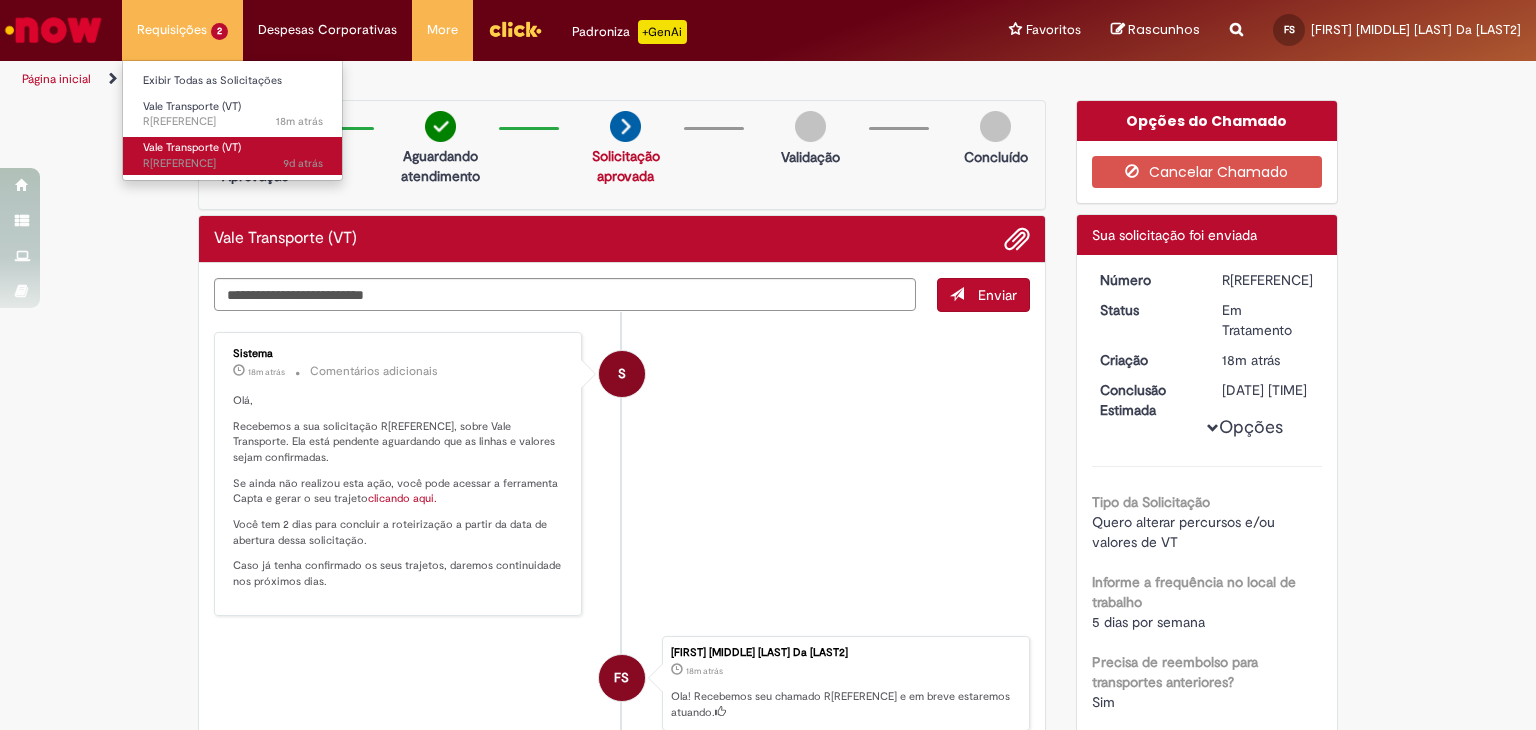 click on "Vale Transporte (VT)" at bounding box center (192, 147) 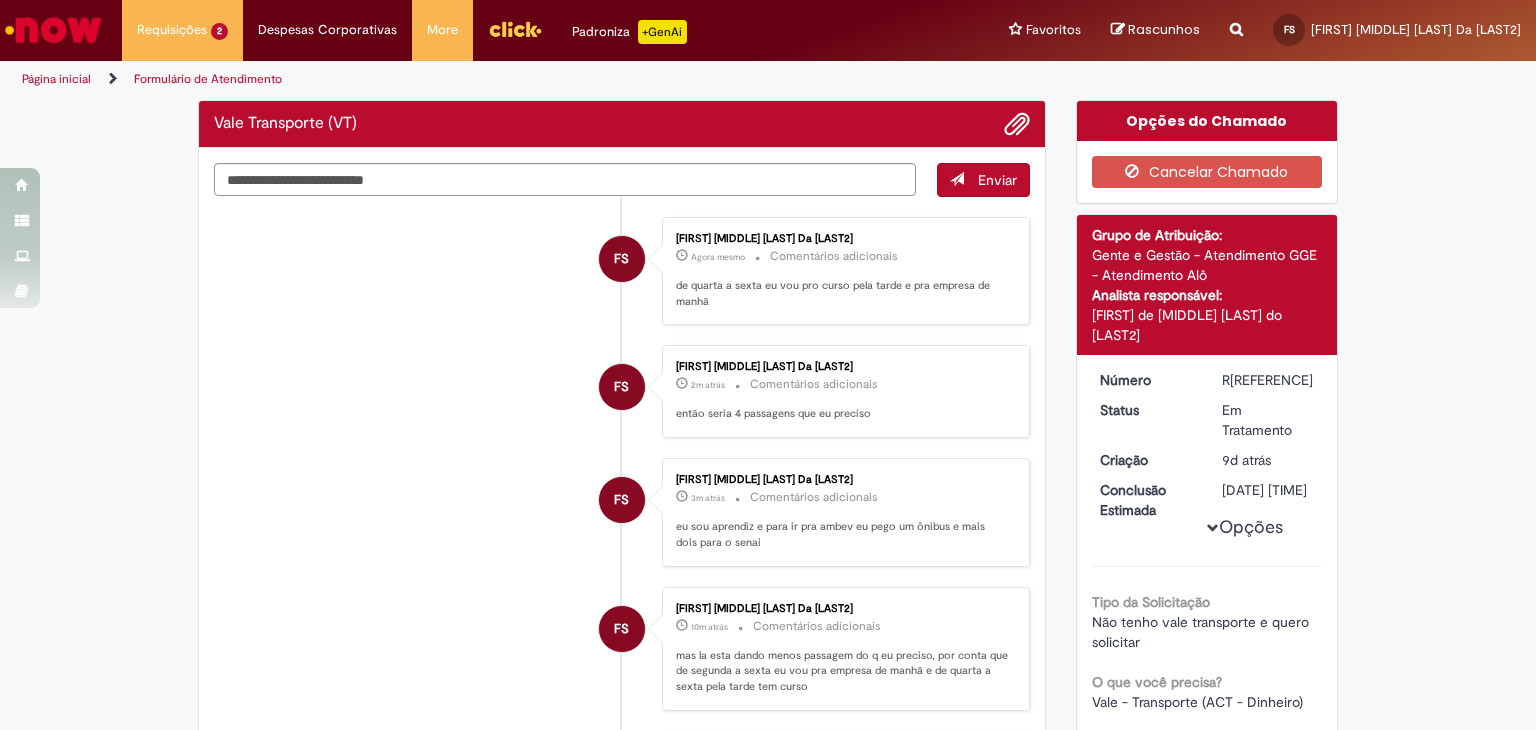 drag, startPoint x: 295, startPoint y: 362, endPoint x: 341, endPoint y: 341, distance: 50.566788 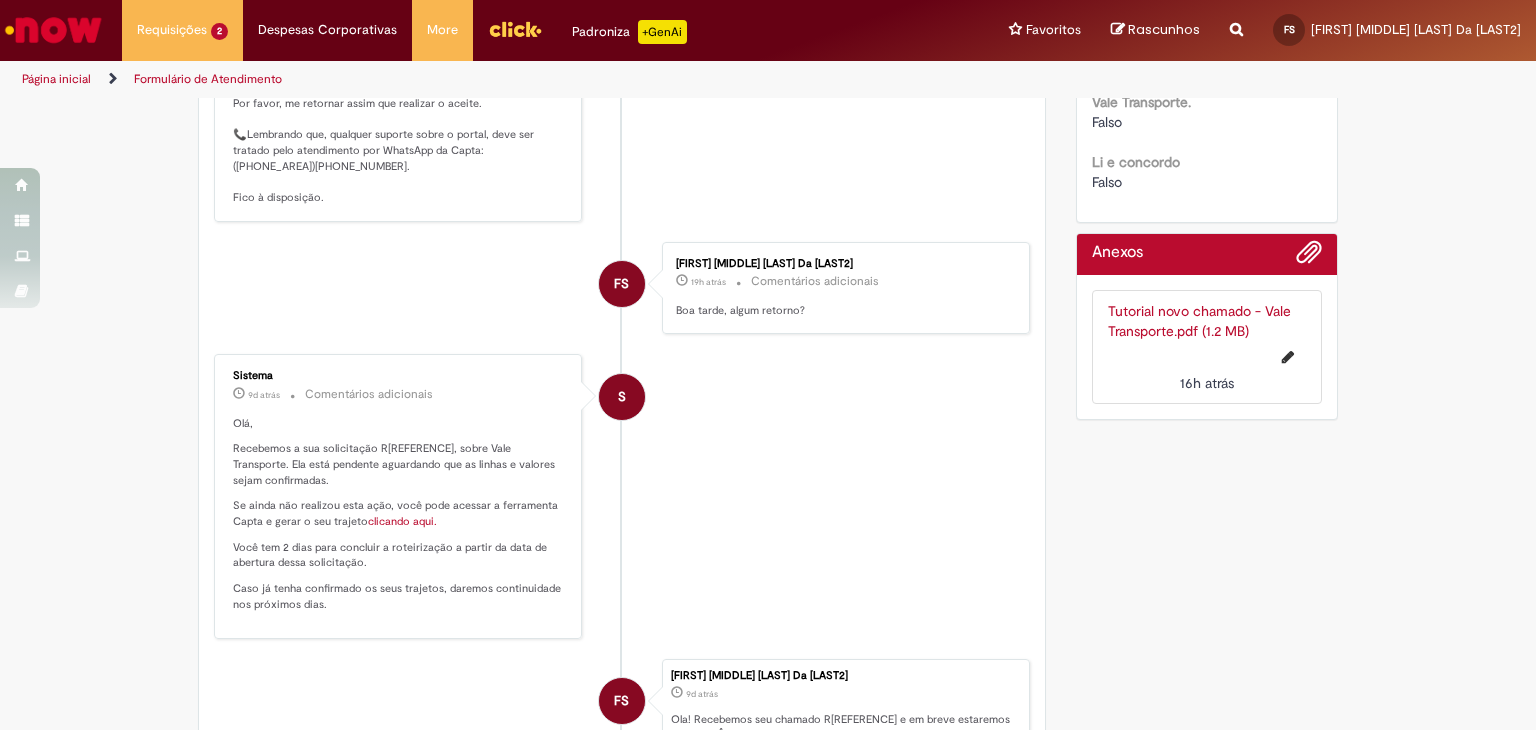 scroll, scrollTop: 1214, scrollLeft: 0, axis: vertical 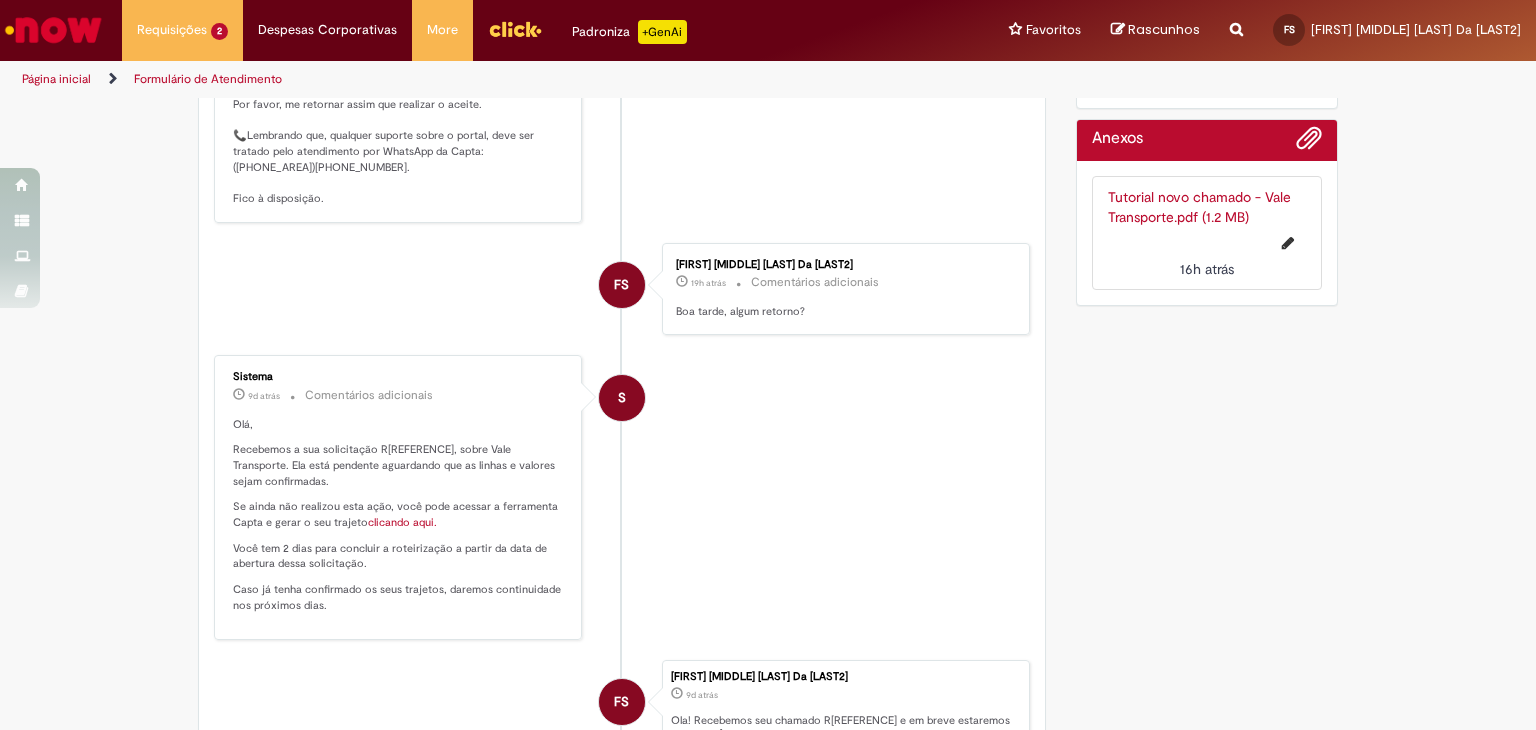 click on "clicando aqui." at bounding box center [402, 522] 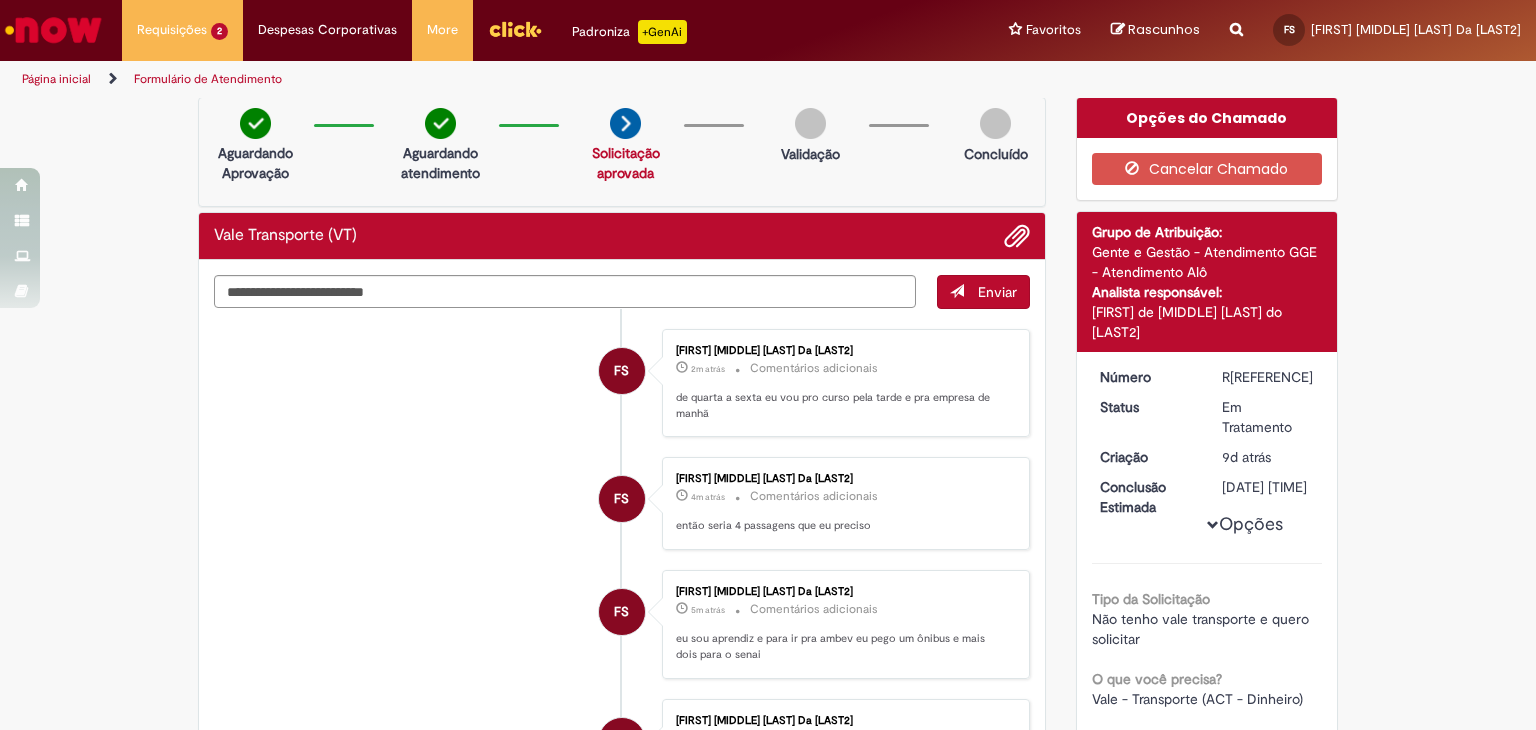 scroll, scrollTop: 0, scrollLeft: 0, axis: both 